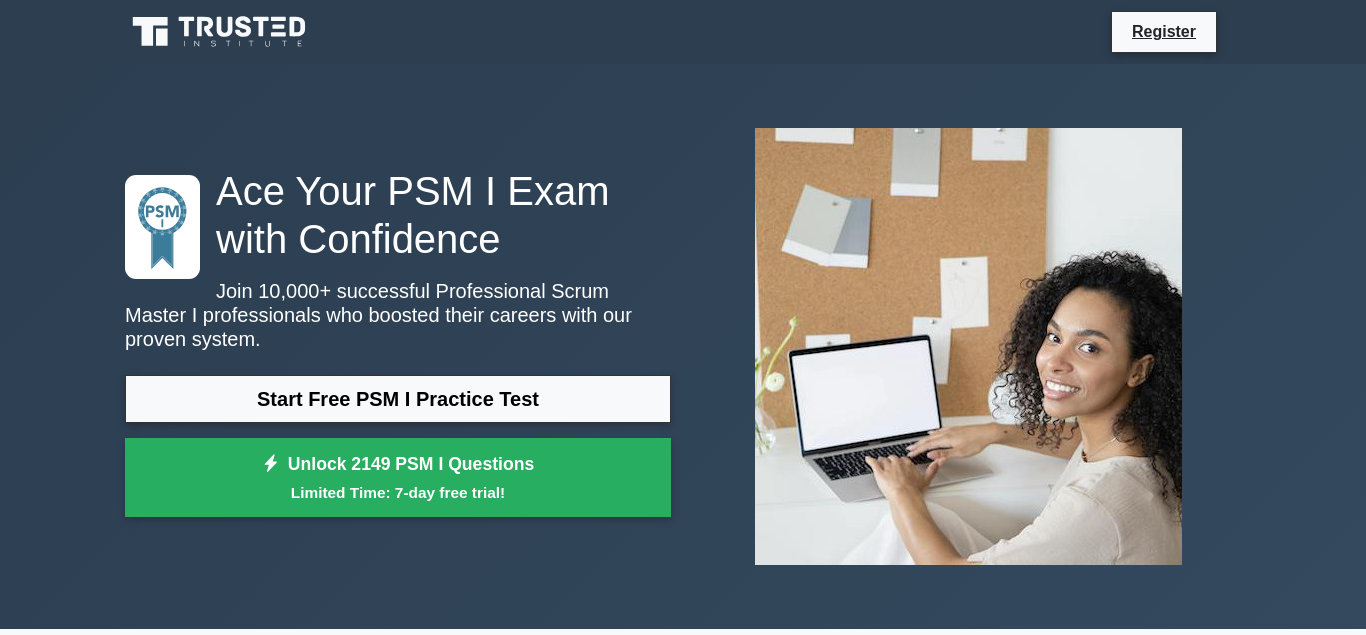 scroll, scrollTop: 0, scrollLeft: 0, axis: both 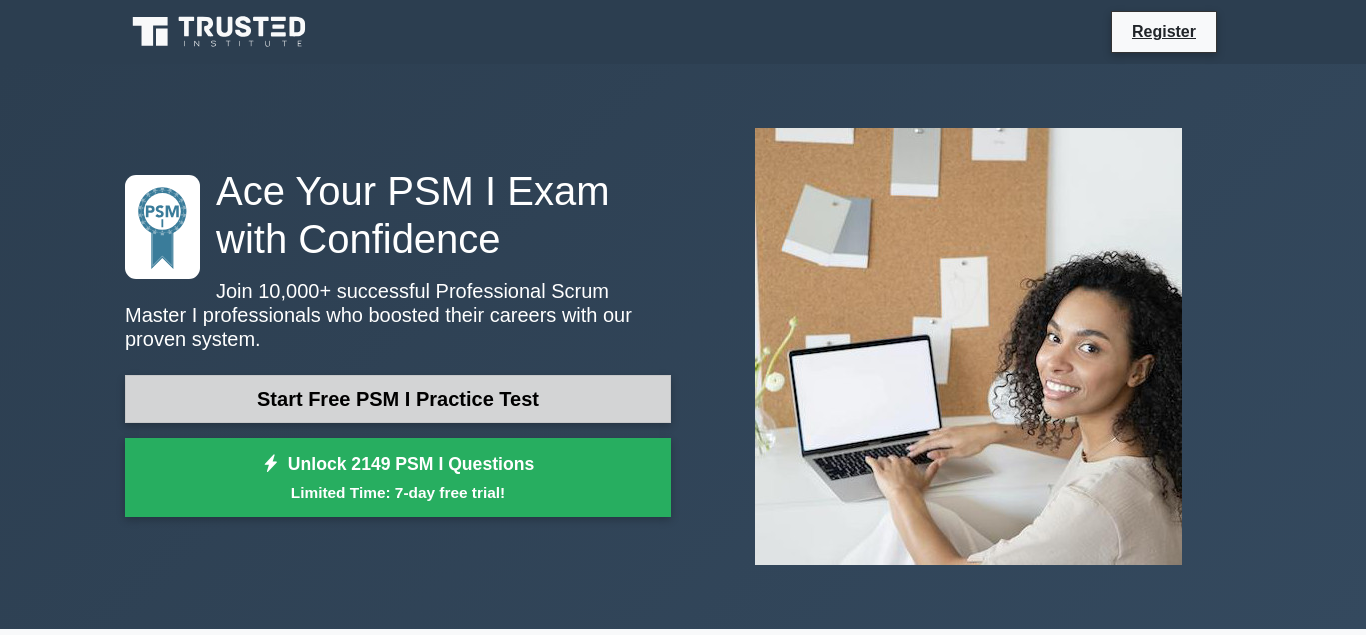 click on "Start Free PSM I Practice Test" at bounding box center [398, 399] 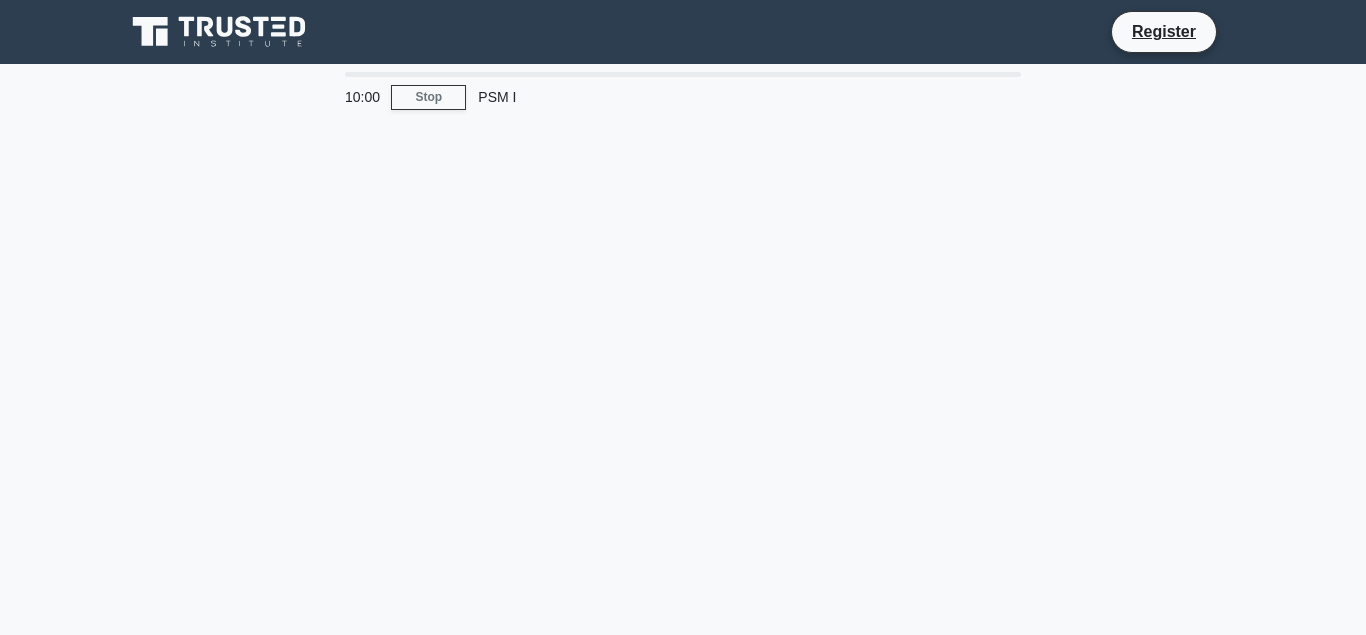 scroll, scrollTop: 0, scrollLeft: 0, axis: both 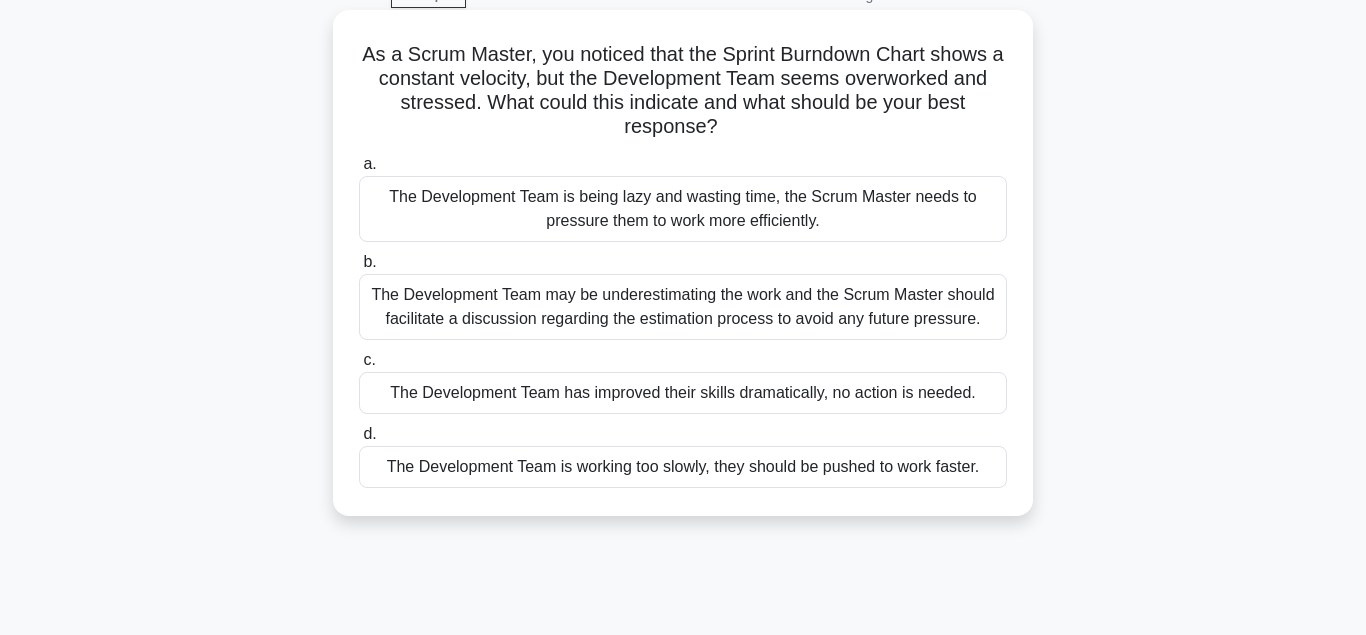 click on "The Development Team is working too slowly, they should be pushed to work faster." at bounding box center (683, 467) 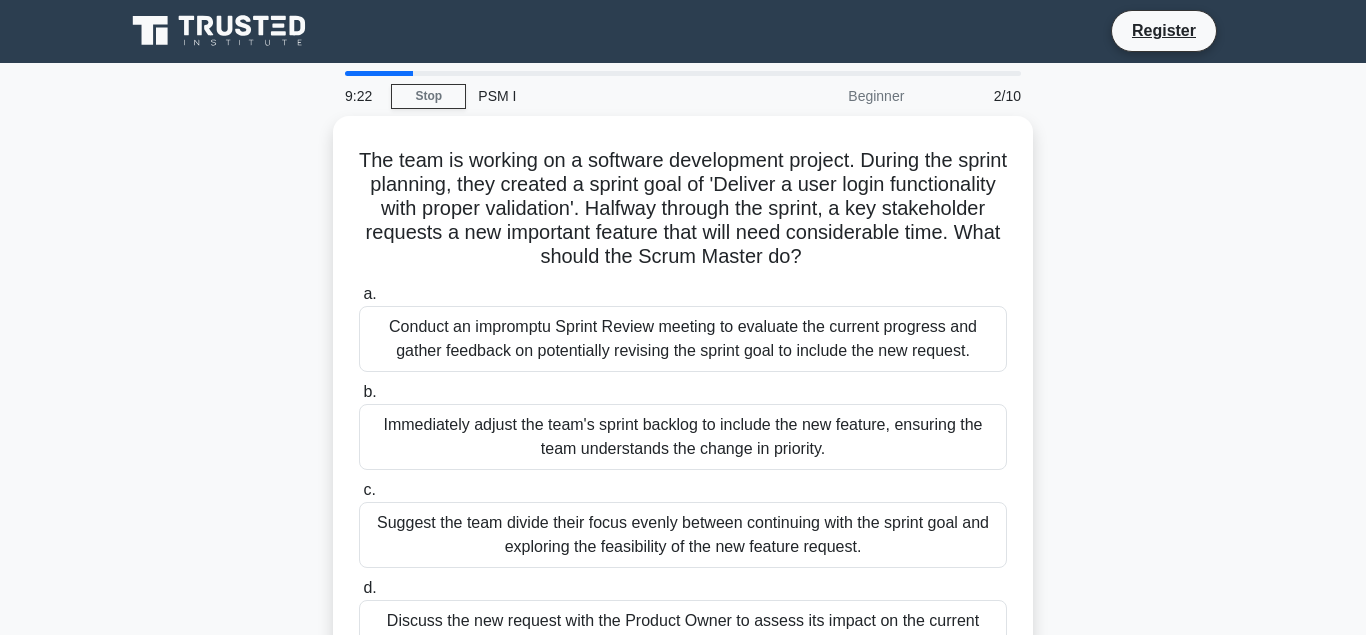 scroll, scrollTop: 0, scrollLeft: 0, axis: both 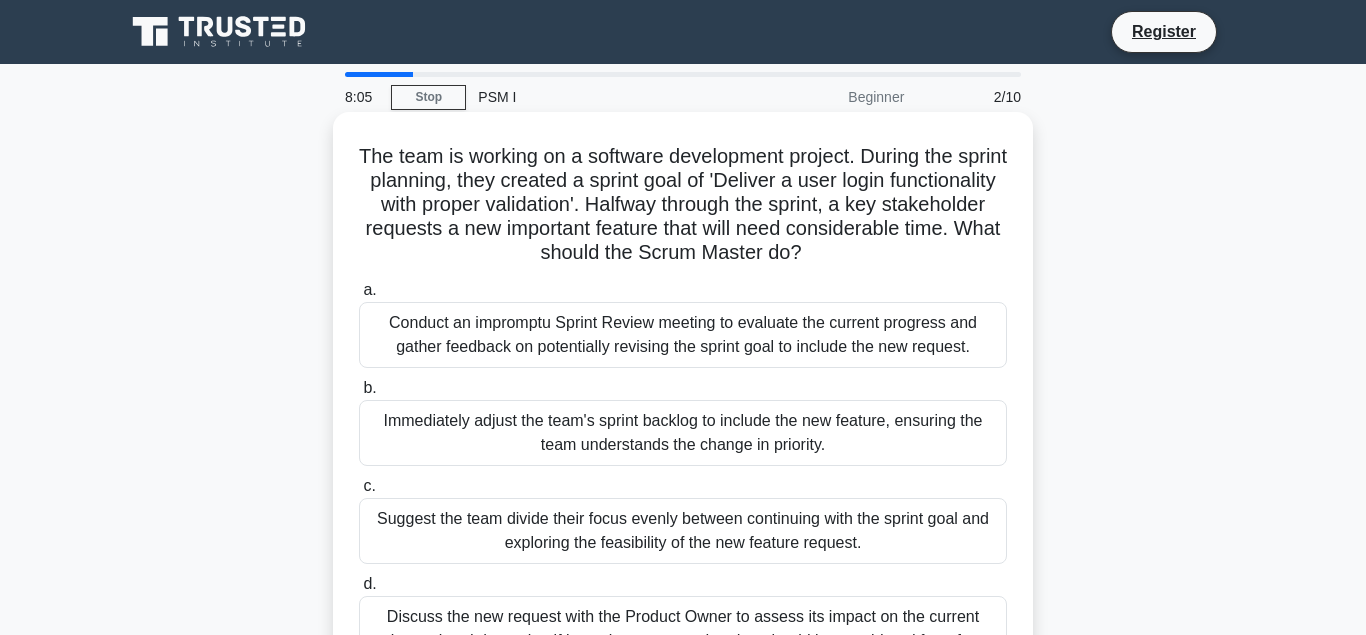 click on "Conduct an impromptu Sprint Review meeting to evaluate the current progress and gather feedback on potentially revising the sprint goal to include the new request." at bounding box center (683, 335) 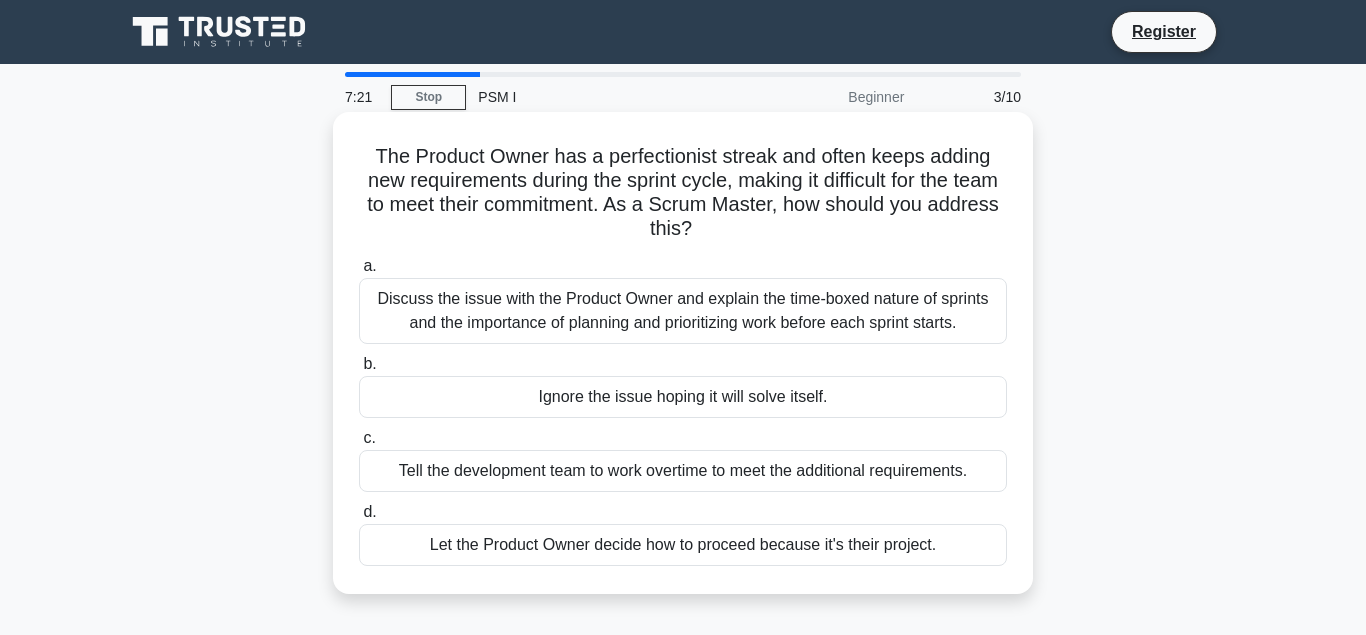 click on "Let the Product Owner decide how to proceed because it's their project." at bounding box center [683, 545] 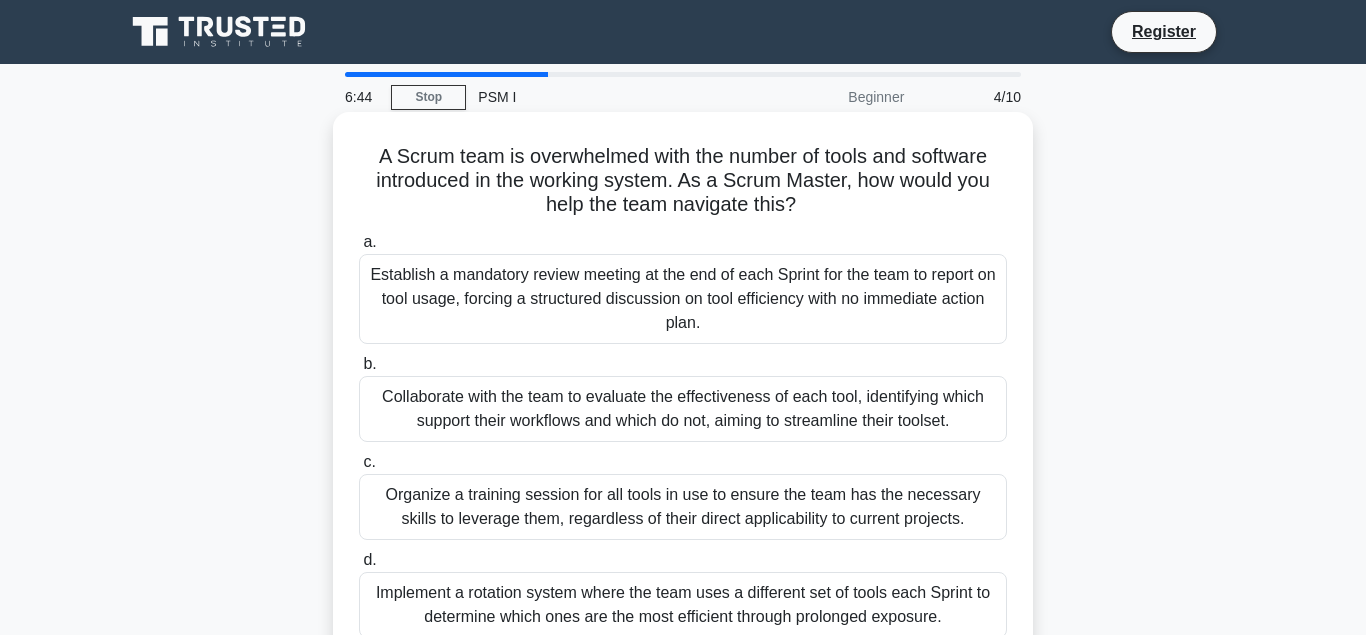 click on "Organize a training session for all tools in use to ensure the team has the necessary skills to leverage them, regardless of their direct applicability to current projects." at bounding box center (683, 507) 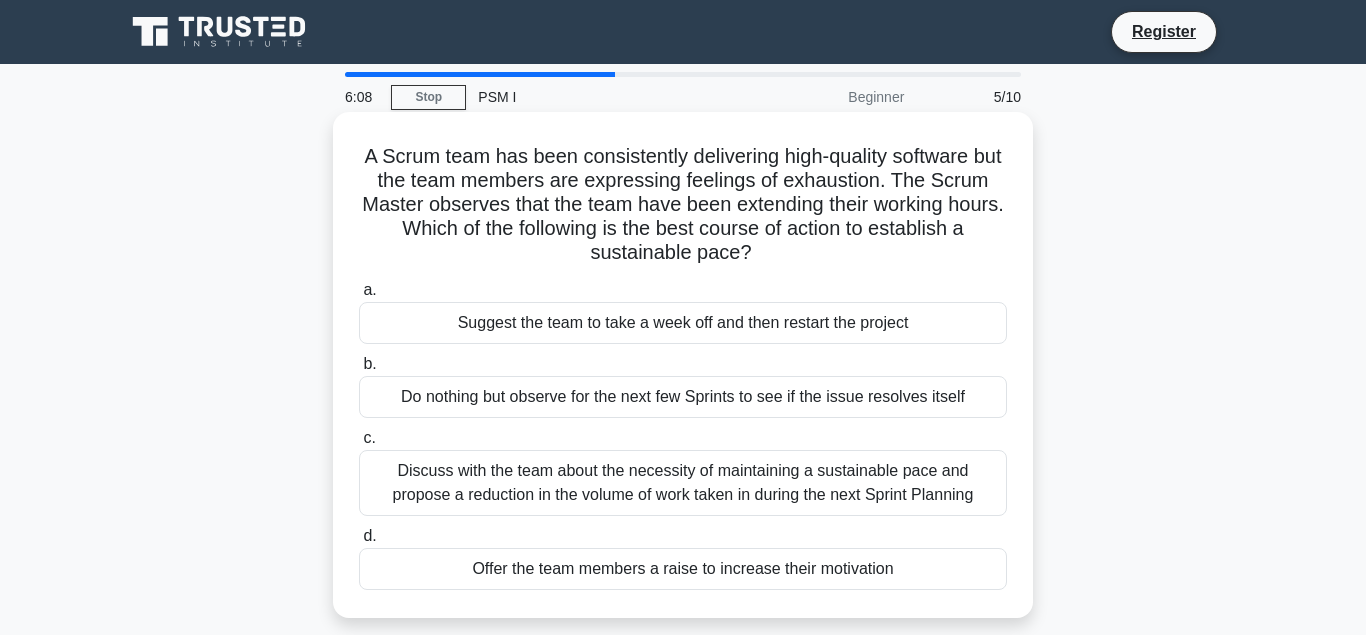 click on "Discuss with the team about the necessity of maintaining a sustainable pace and propose a reduction in the volume of work taken in during the next Sprint Planning" at bounding box center [683, 483] 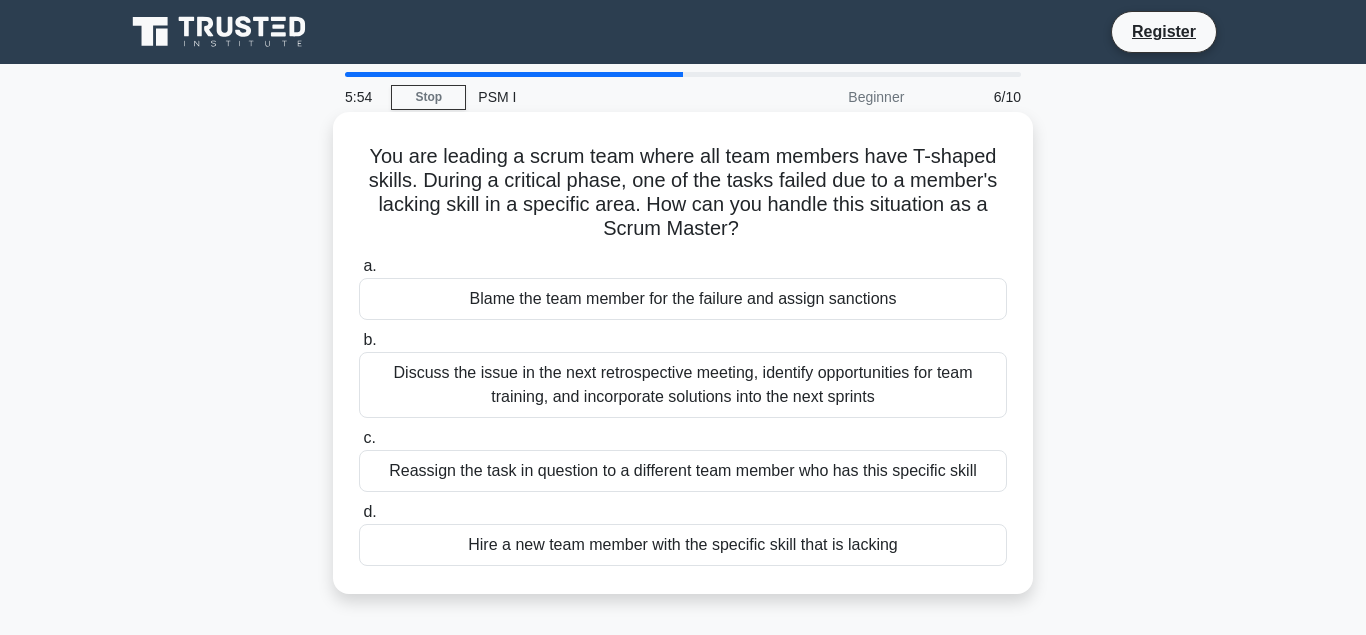click on "Reassign the task in question to a different team member who has this specific skill" at bounding box center [683, 471] 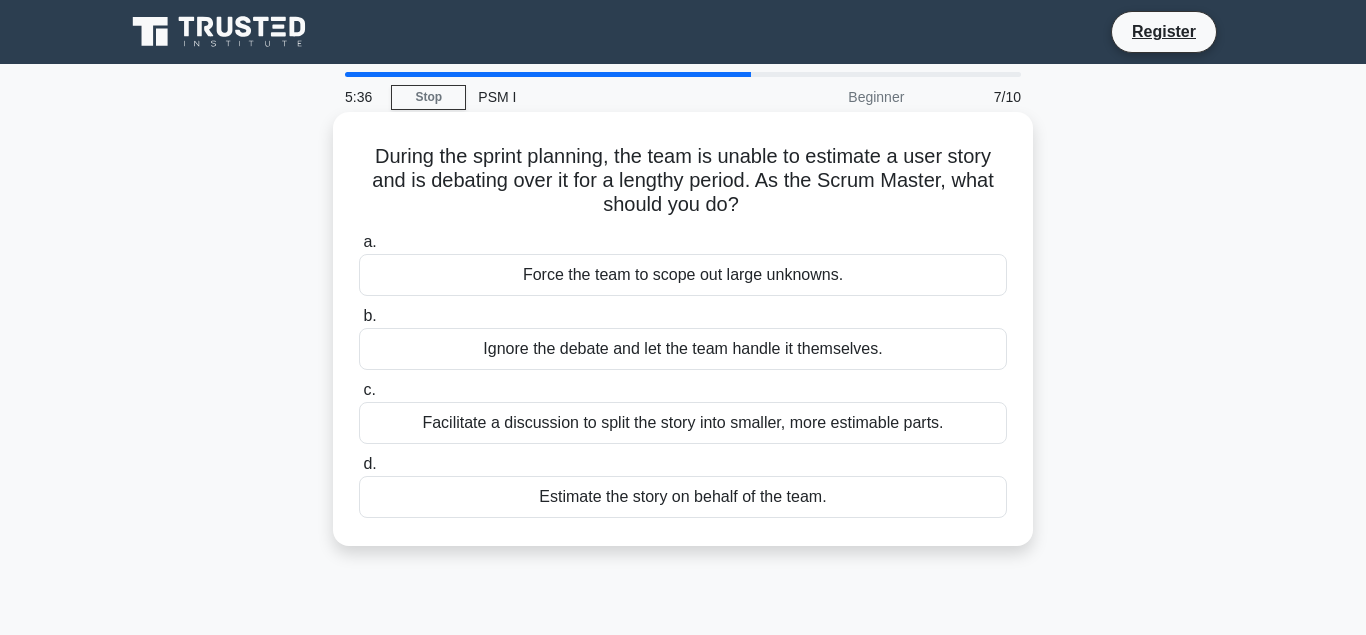 click on "Facilitate a discussion to split the story into smaller, more estimable parts." at bounding box center (683, 423) 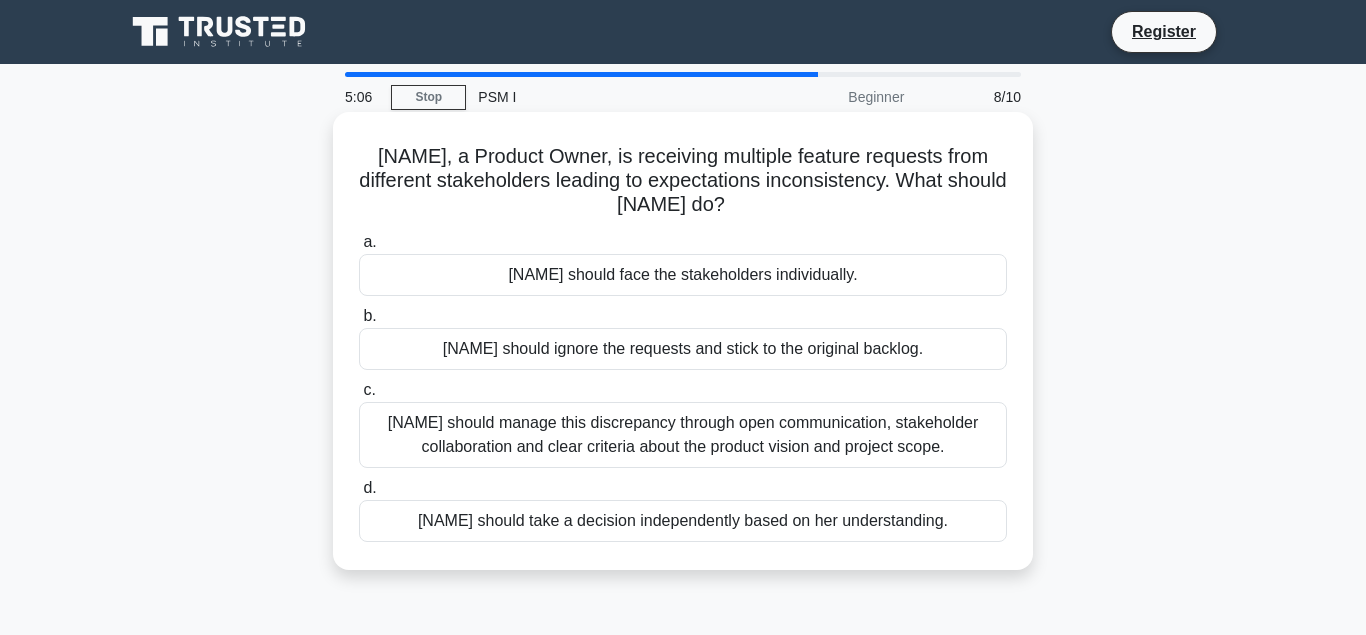 click on "Laura should manage this discrepancy through open communication, stakeholder collaboration and clear criteria about the product vision and project scope." at bounding box center (683, 435) 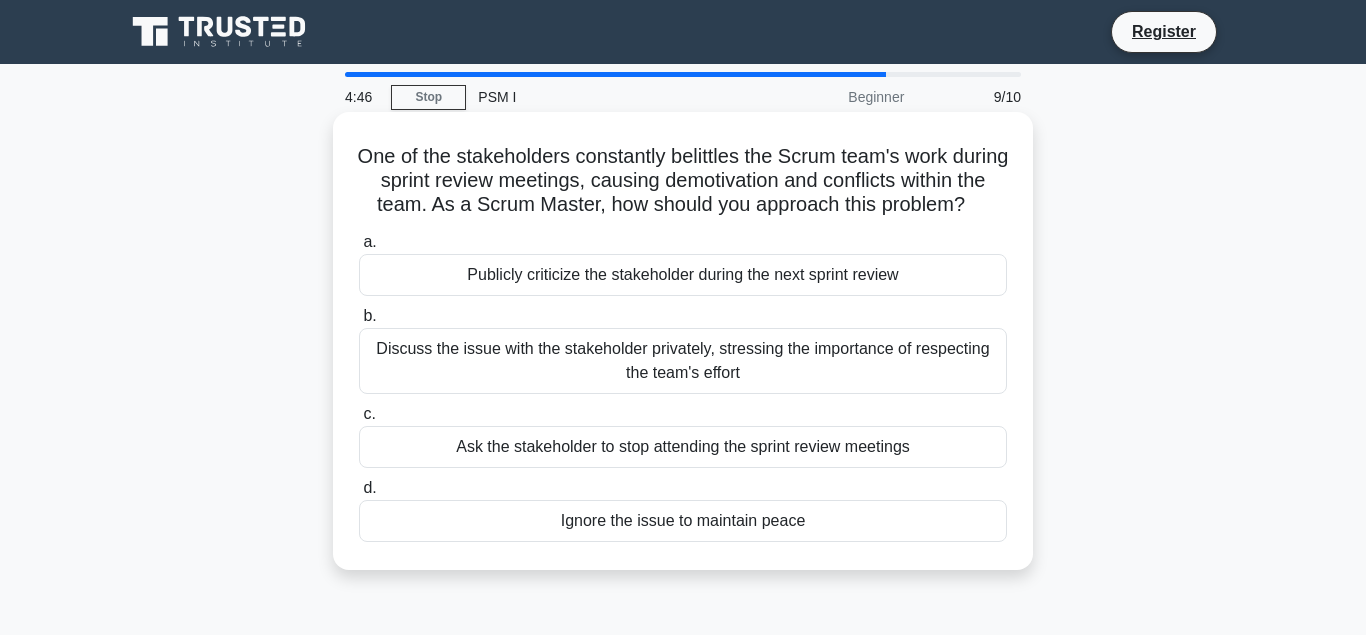 click on "Discuss the issue with the stakeholder privately, stressing the importance of respecting the team's effort" at bounding box center [683, 361] 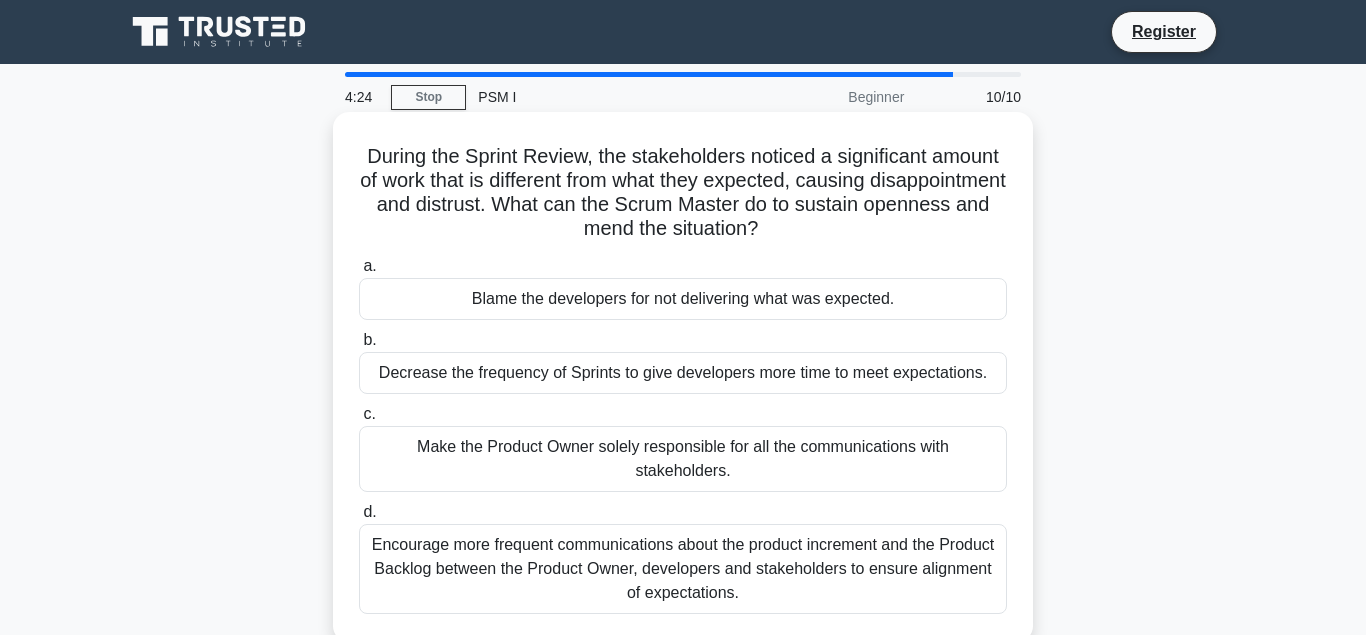 click on "Encourage more frequent communications about the product increment and the Product Backlog between the Product Owner, developers and stakeholders to ensure alignment of expectations." at bounding box center (683, 569) 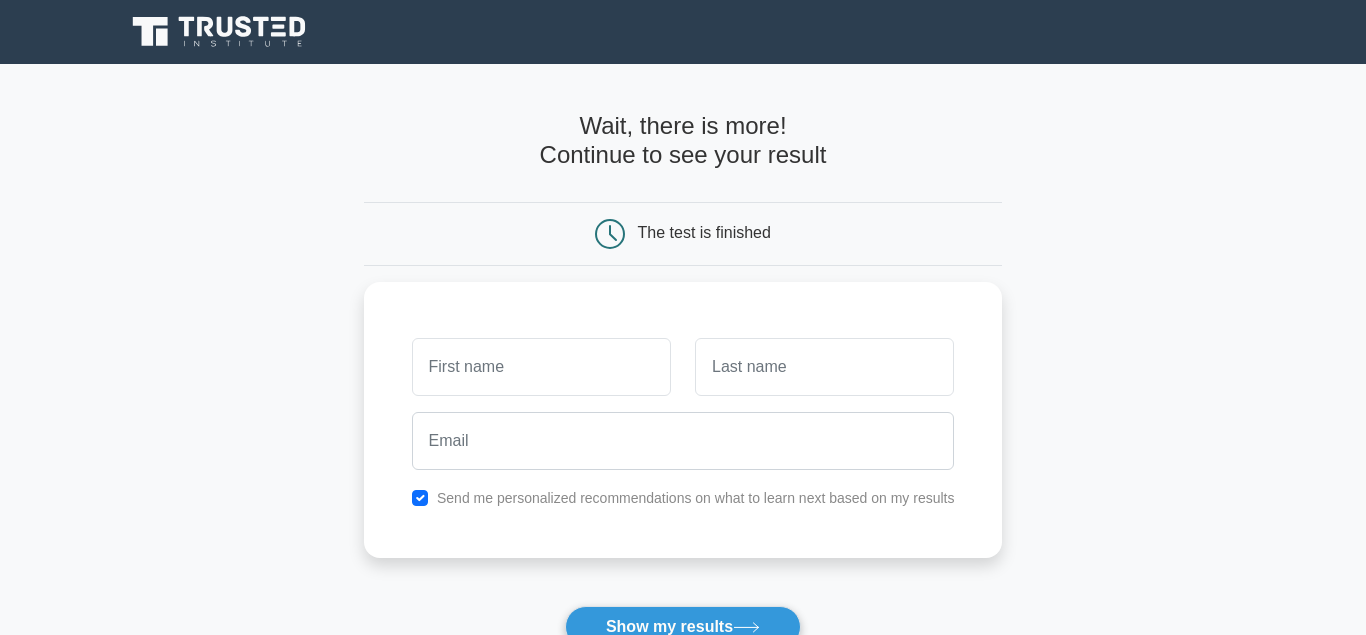 scroll, scrollTop: 0, scrollLeft: 0, axis: both 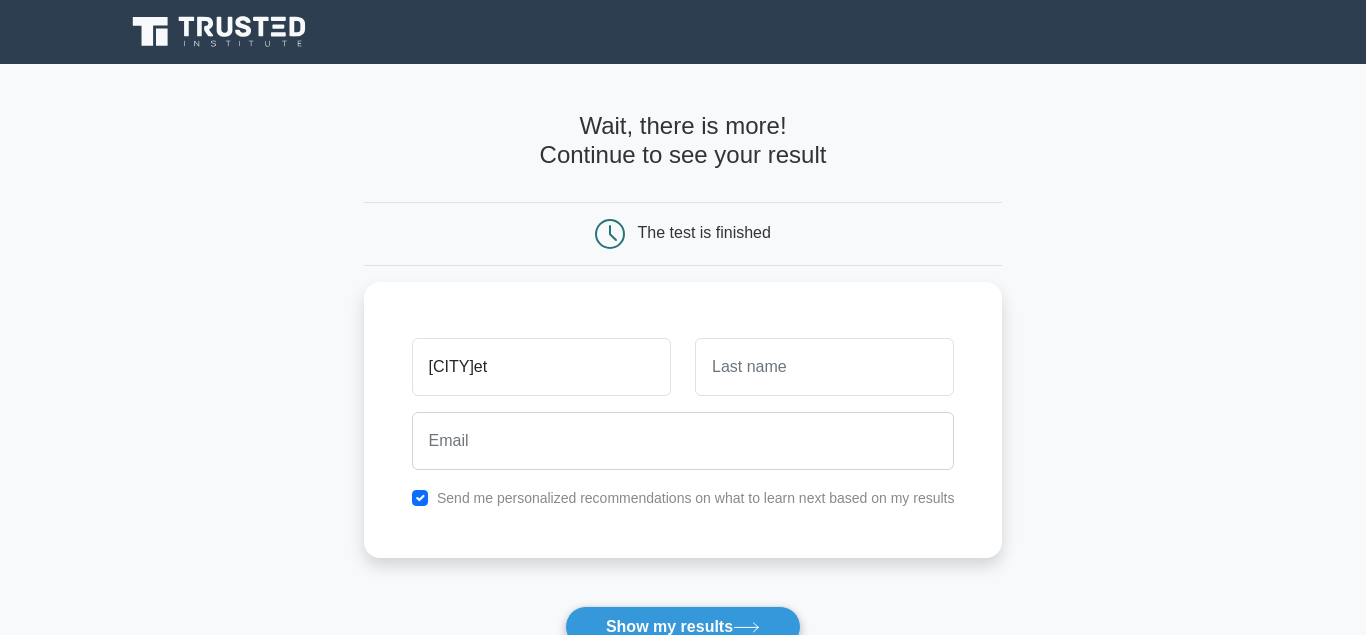 type on "puneet" 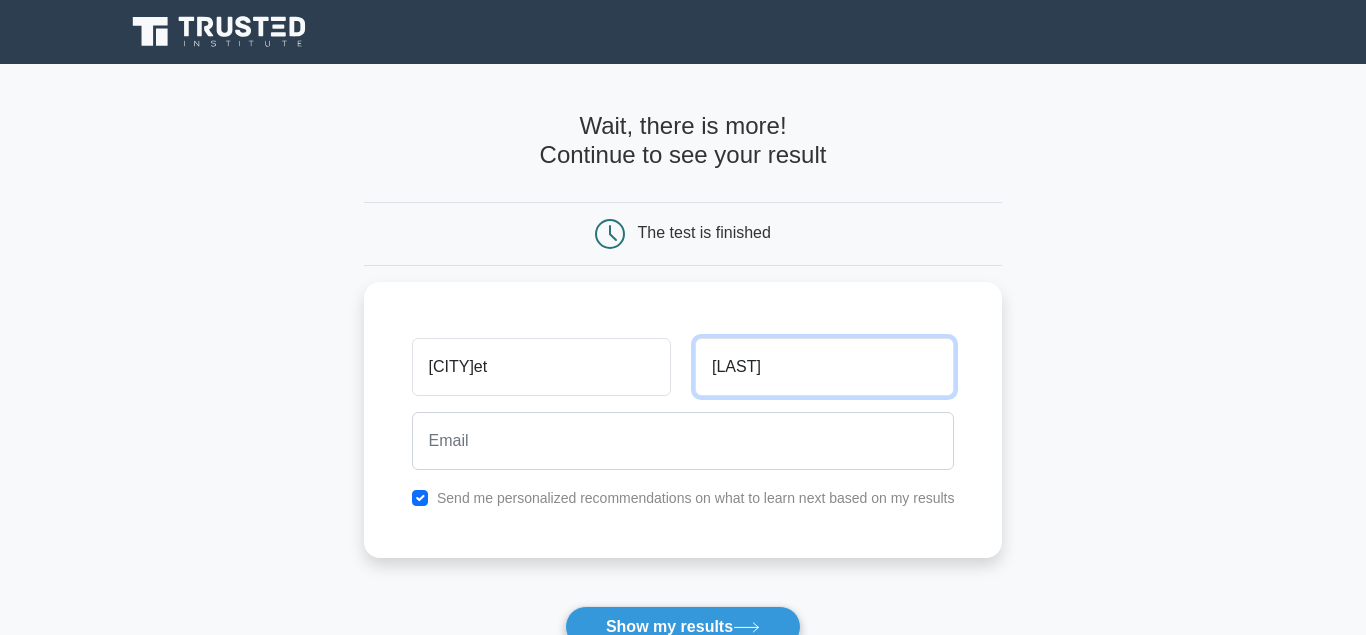 type on "sinha" 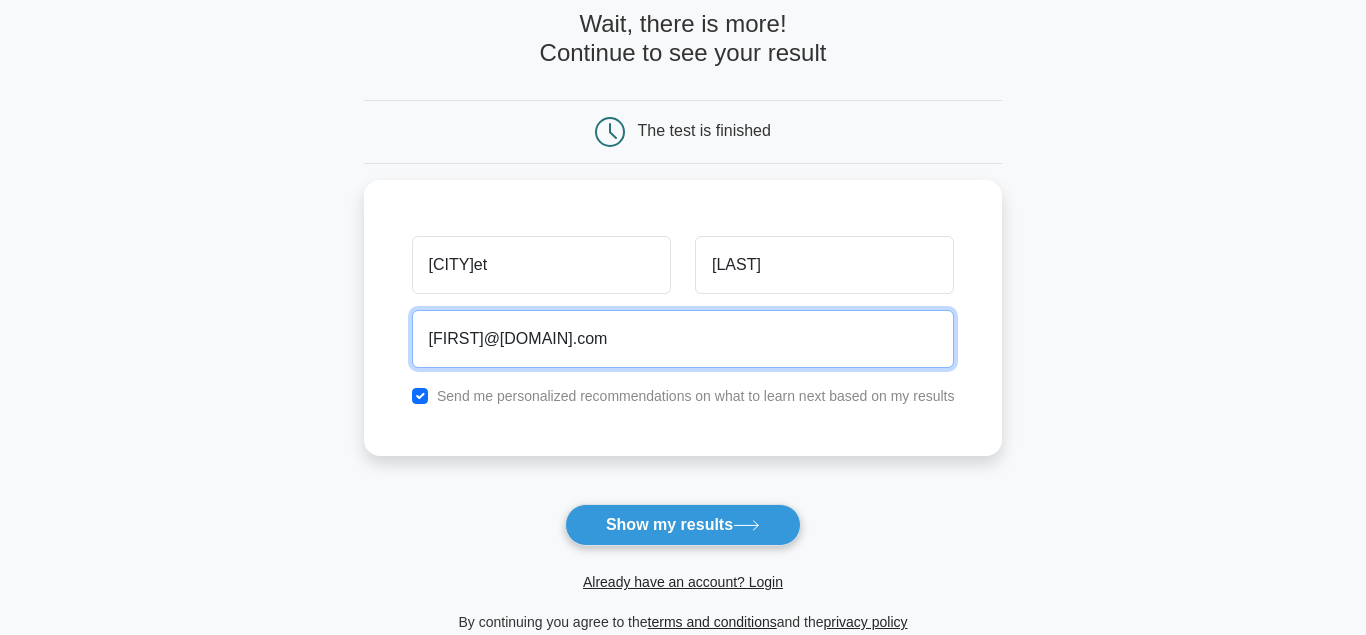 scroll, scrollTop: 103, scrollLeft: 0, axis: vertical 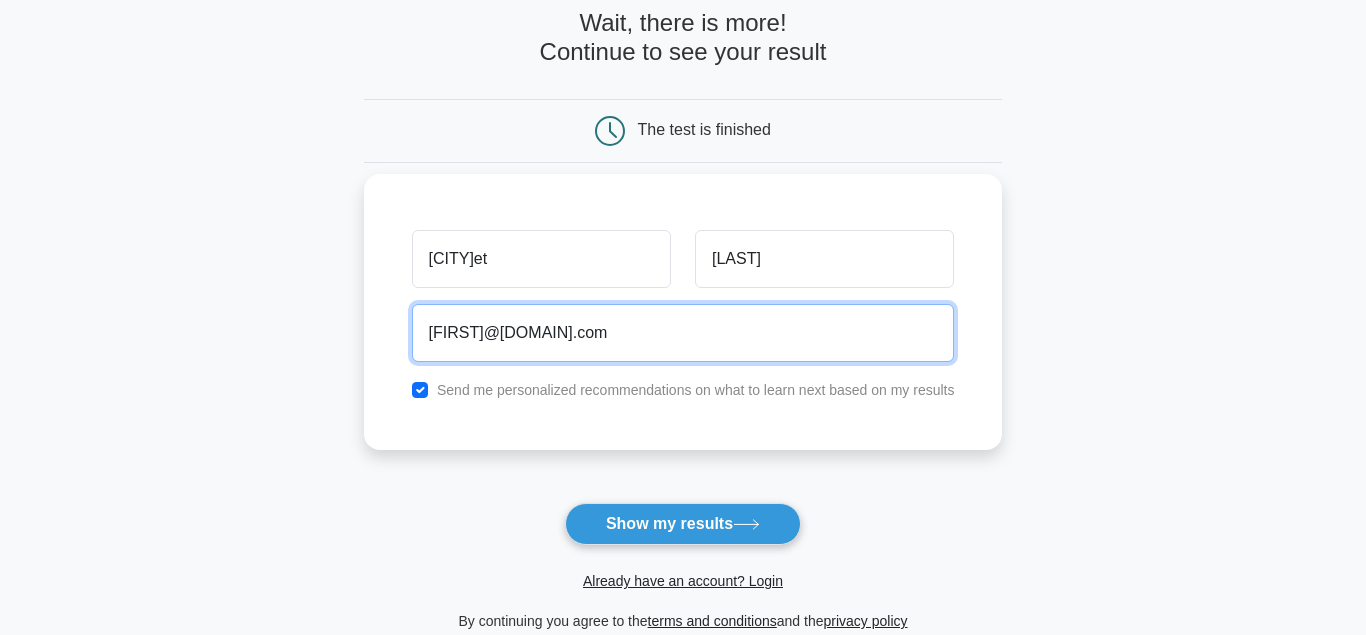 type on "psinha@ebix.com" 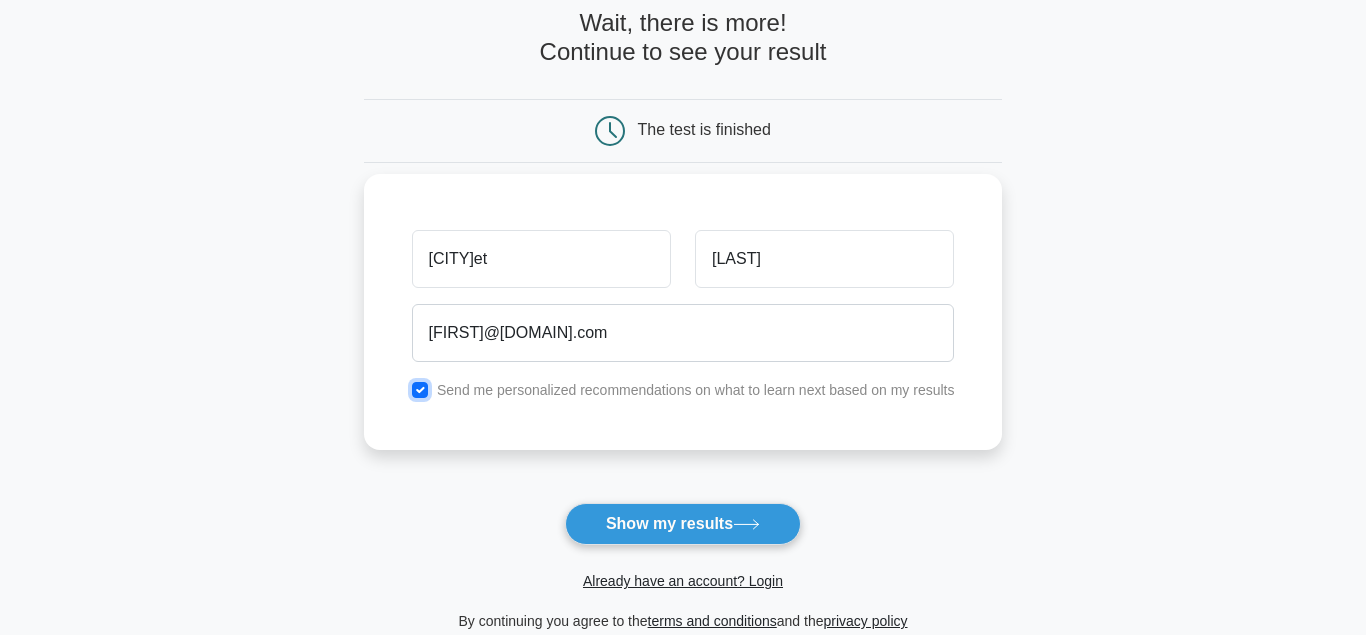 click at bounding box center (420, 390) 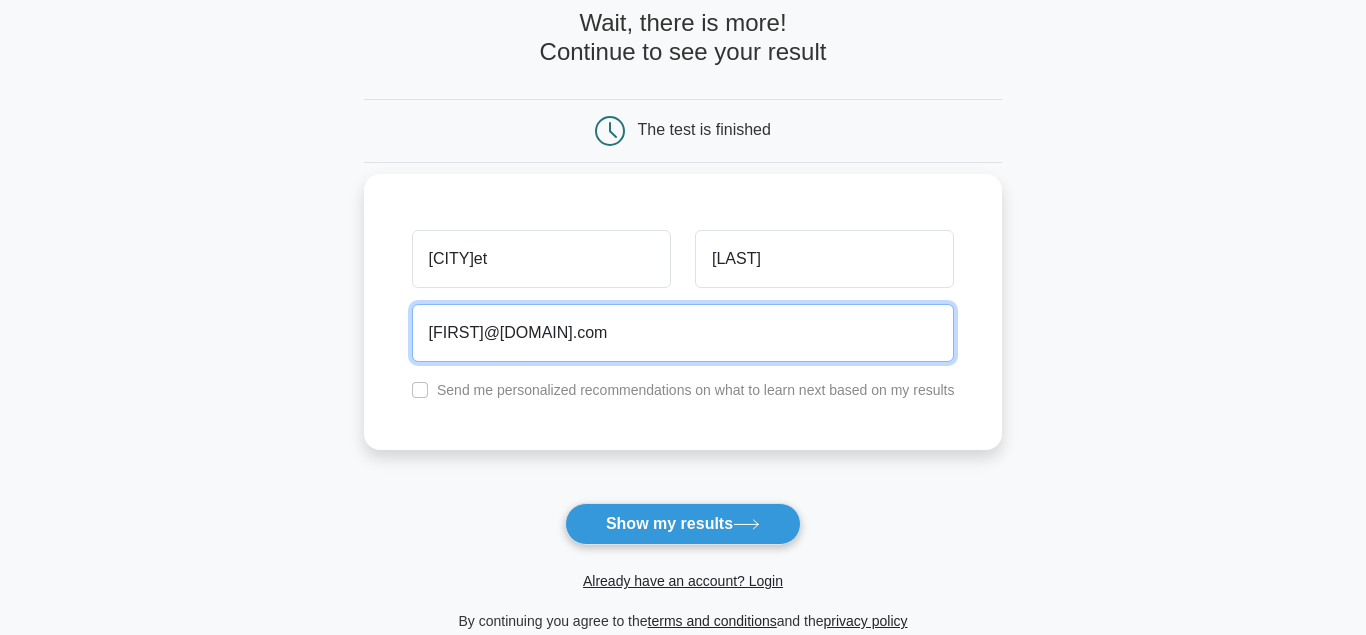 click on "psinha@ebix.com" at bounding box center [683, 333] 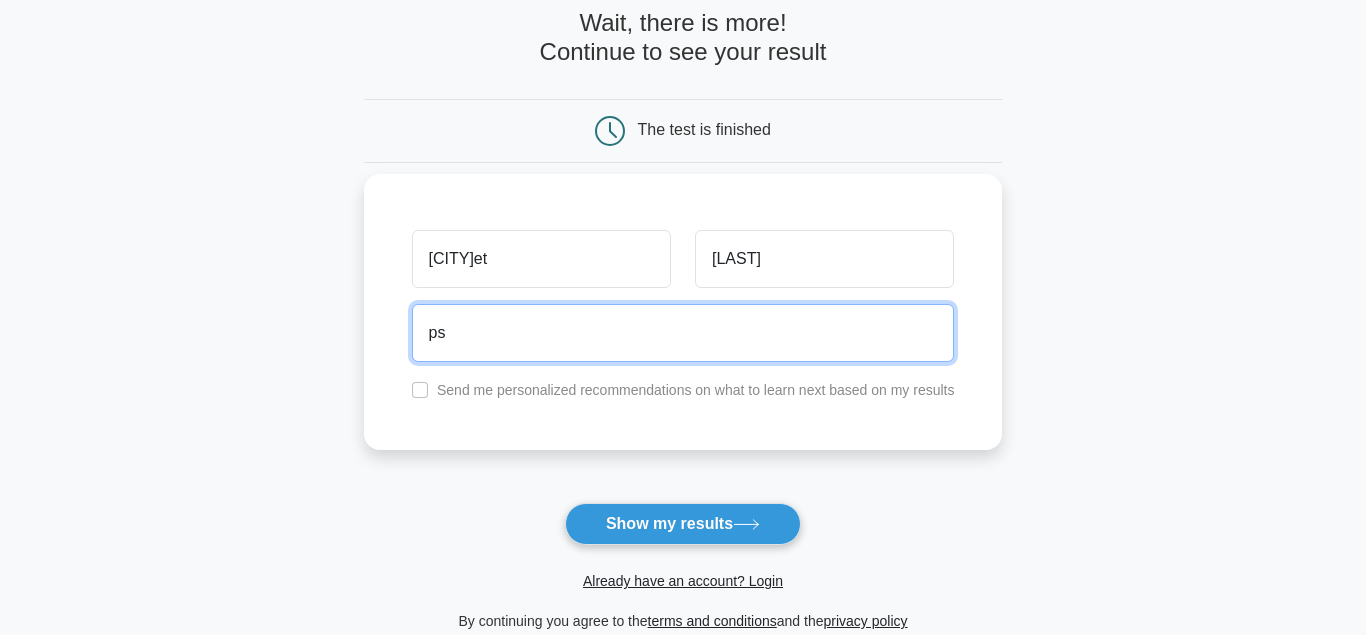 type on "p" 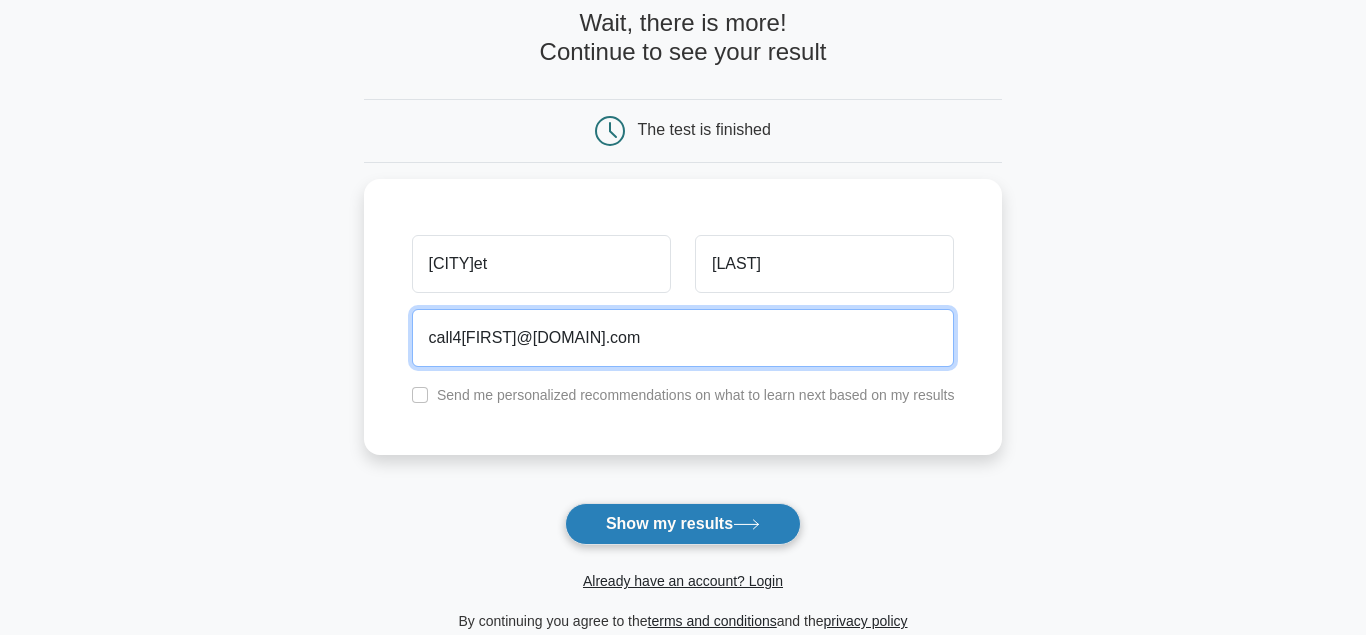 type on "call4puneet@gmail.com" 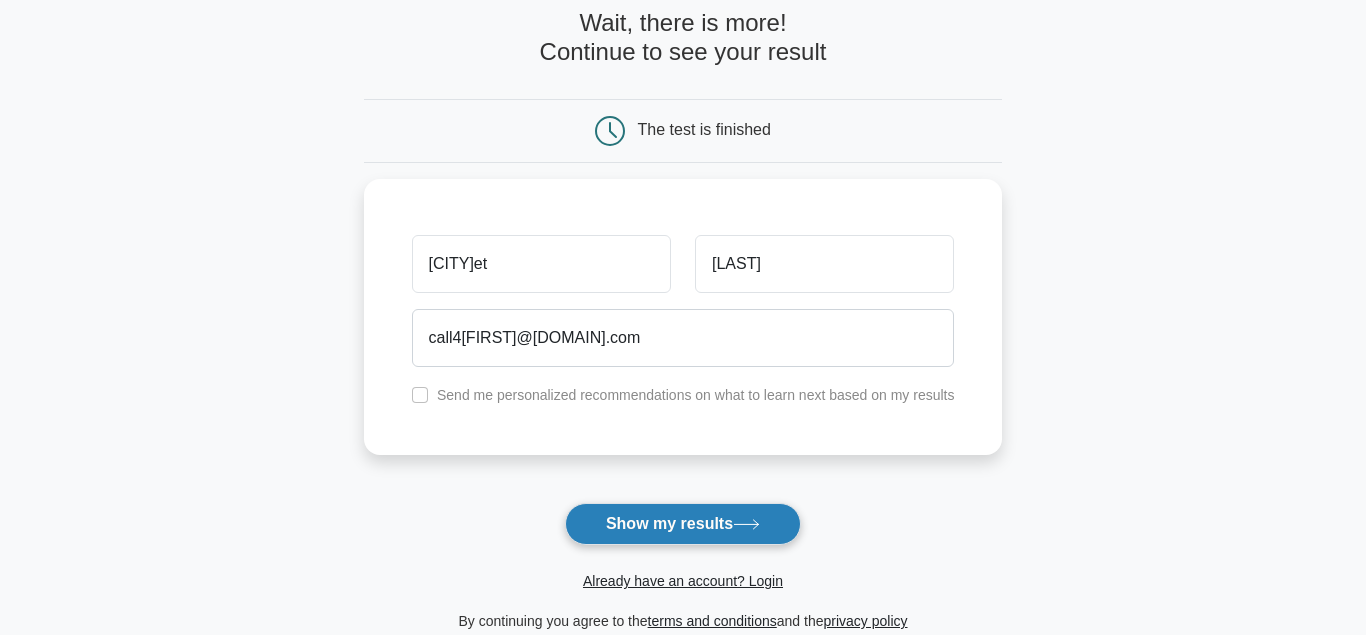 click on "Show my results" at bounding box center [683, 524] 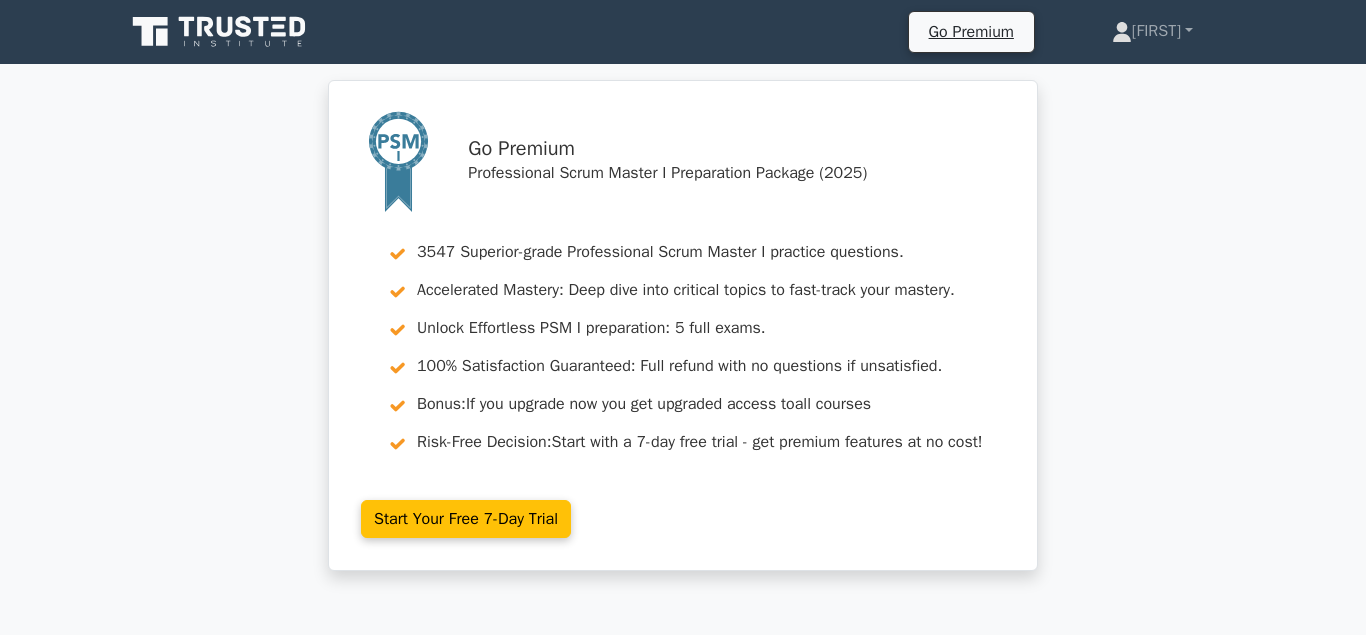 scroll, scrollTop: 0, scrollLeft: 0, axis: both 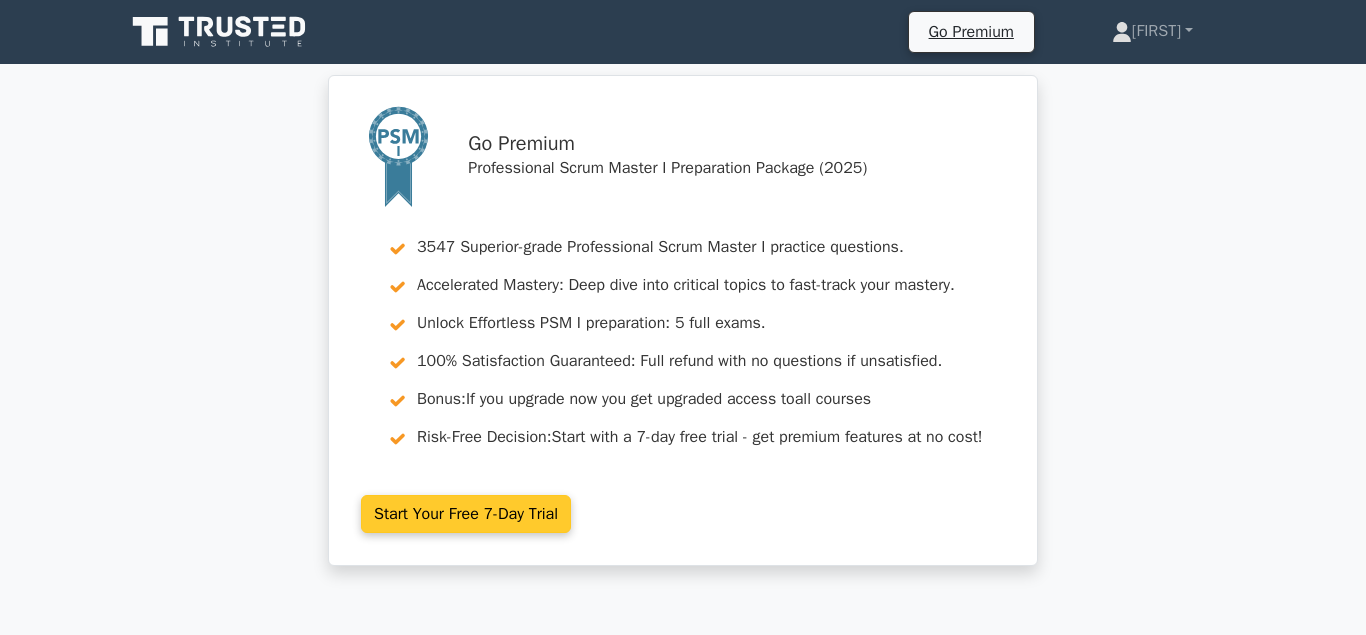 click on "Start Your Free 7-Day Trial" at bounding box center (466, 514) 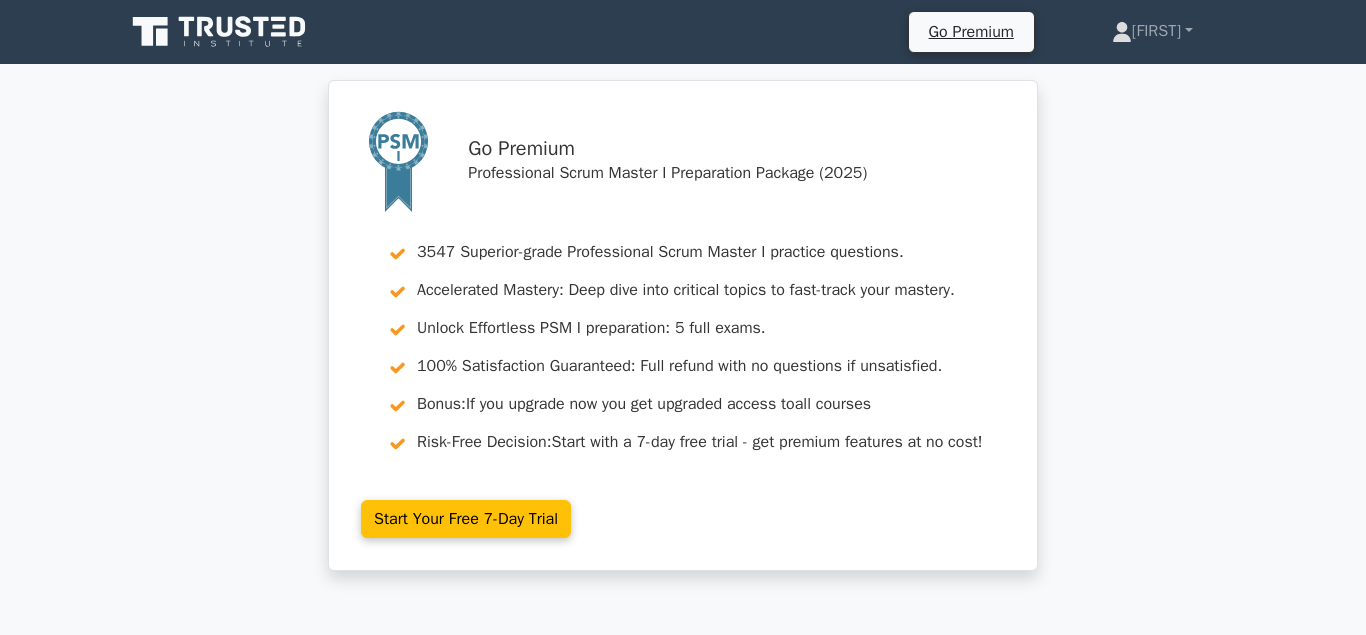 scroll, scrollTop: 0, scrollLeft: 0, axis: both 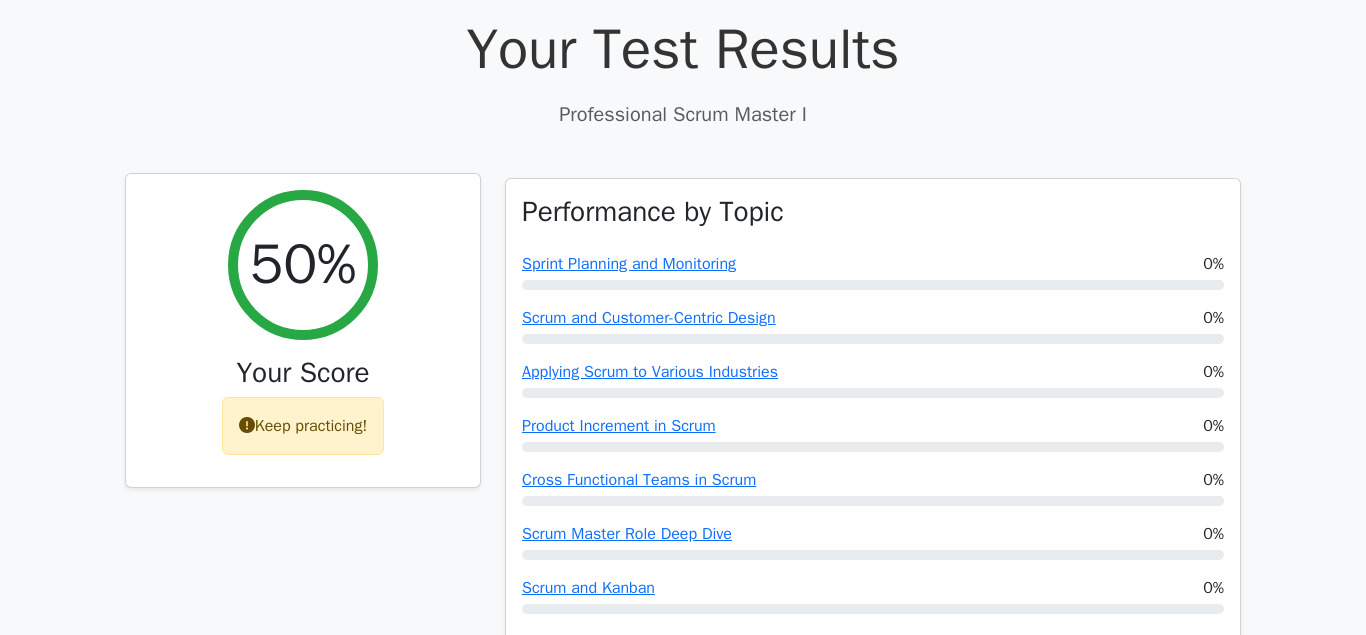 click on "50%" at bounding box center (303, 265) 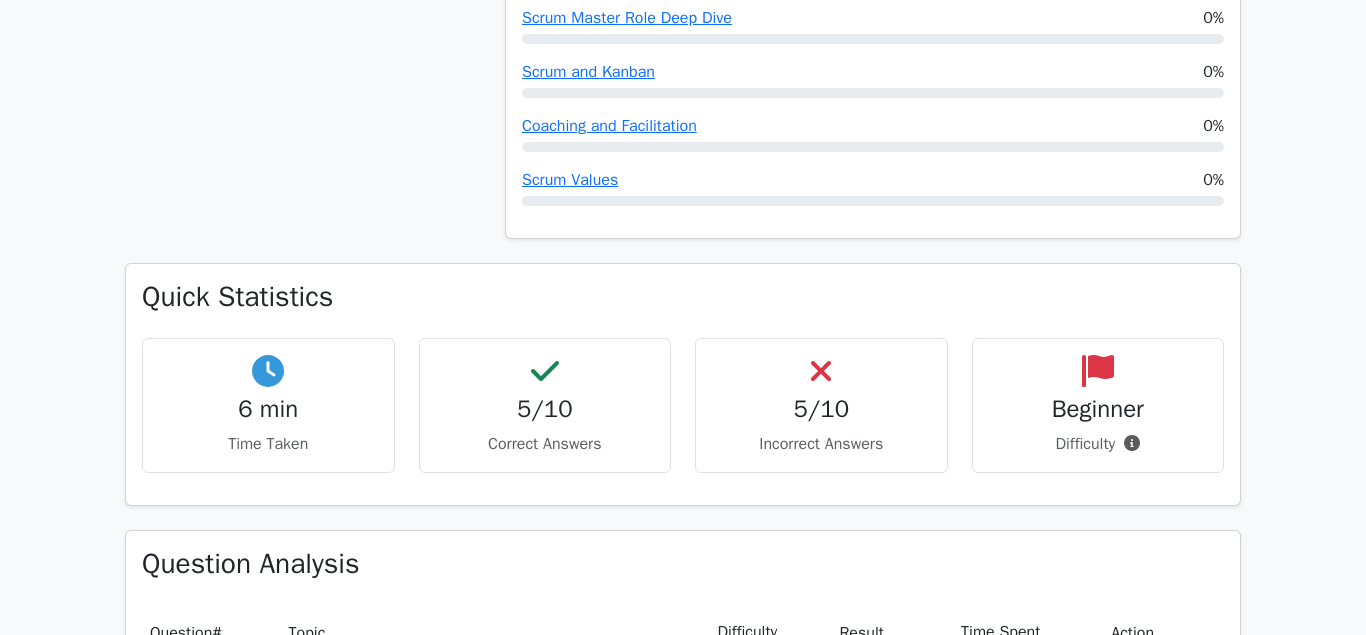 scroll, scrollTop: 1157, scrollLeft: 0, axis: vertical 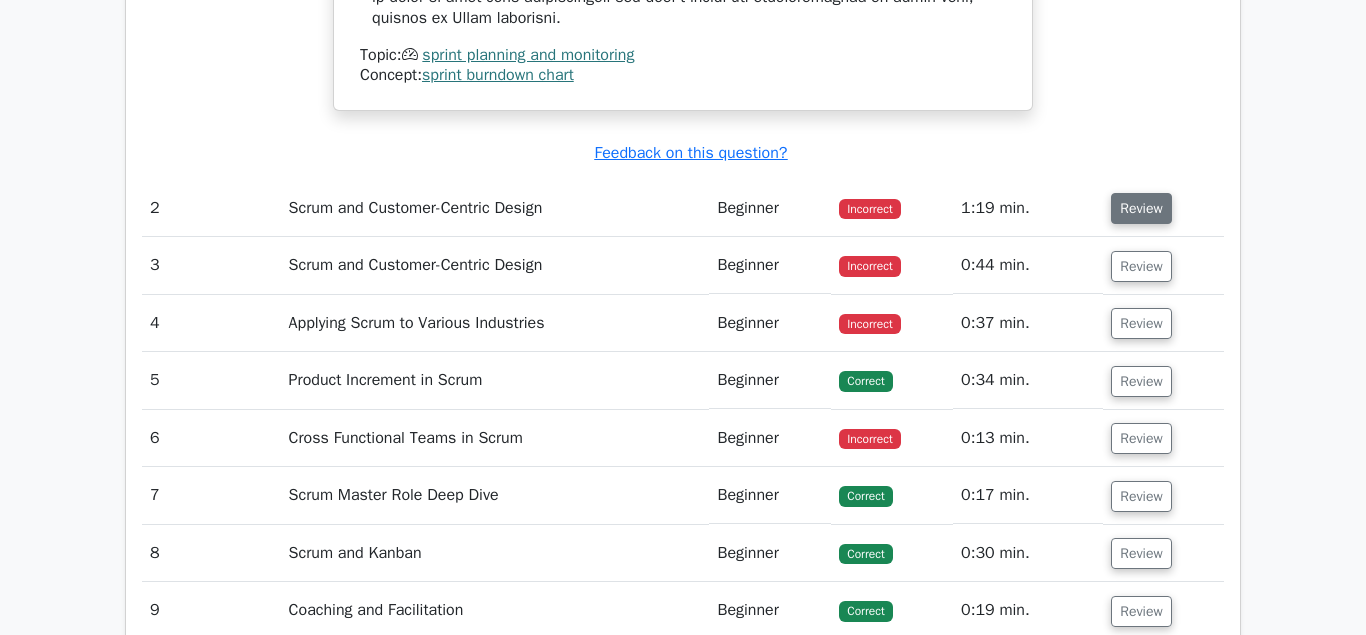 click on "Review" at bounding box center (1141, 208) 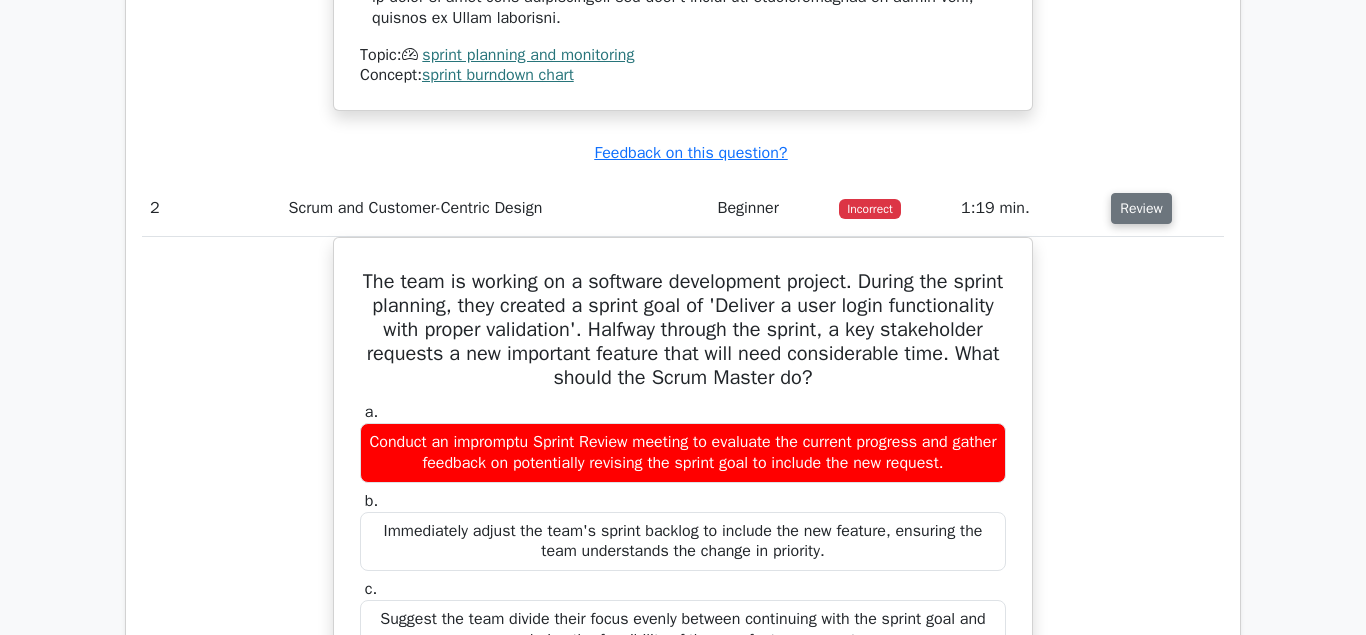 click on "Review" at bounding box center [1141, 208] 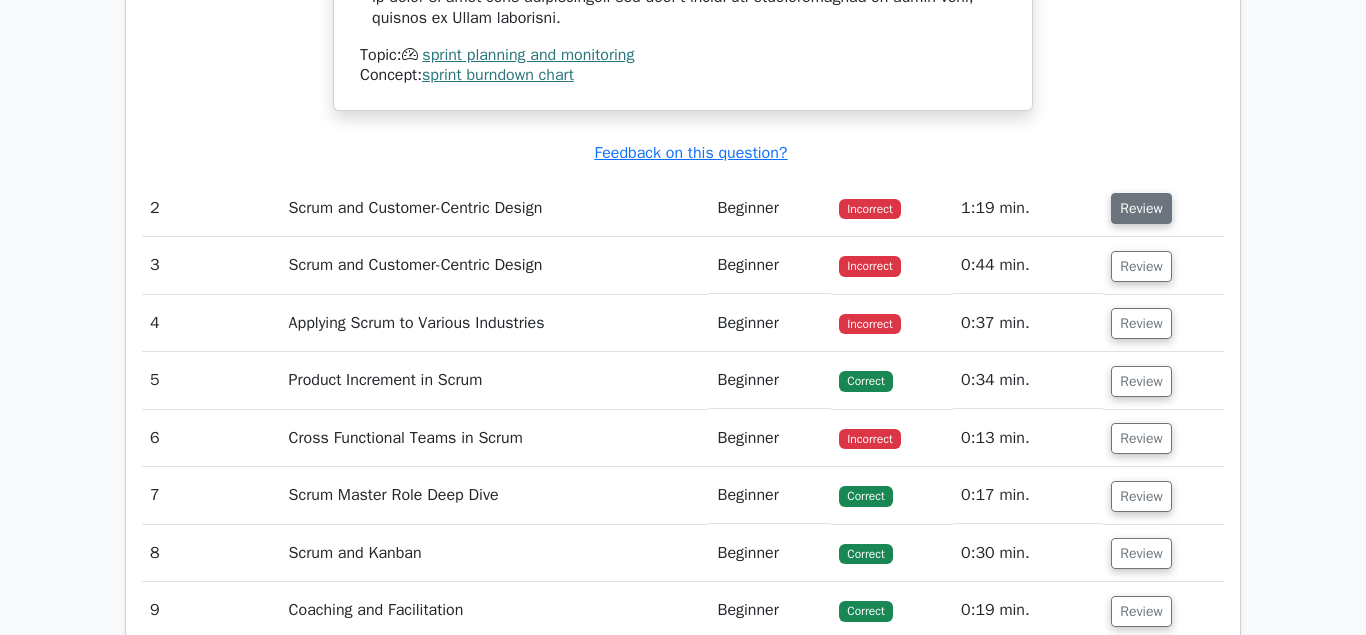 click on "Review" at bounding box center (1141, 208) 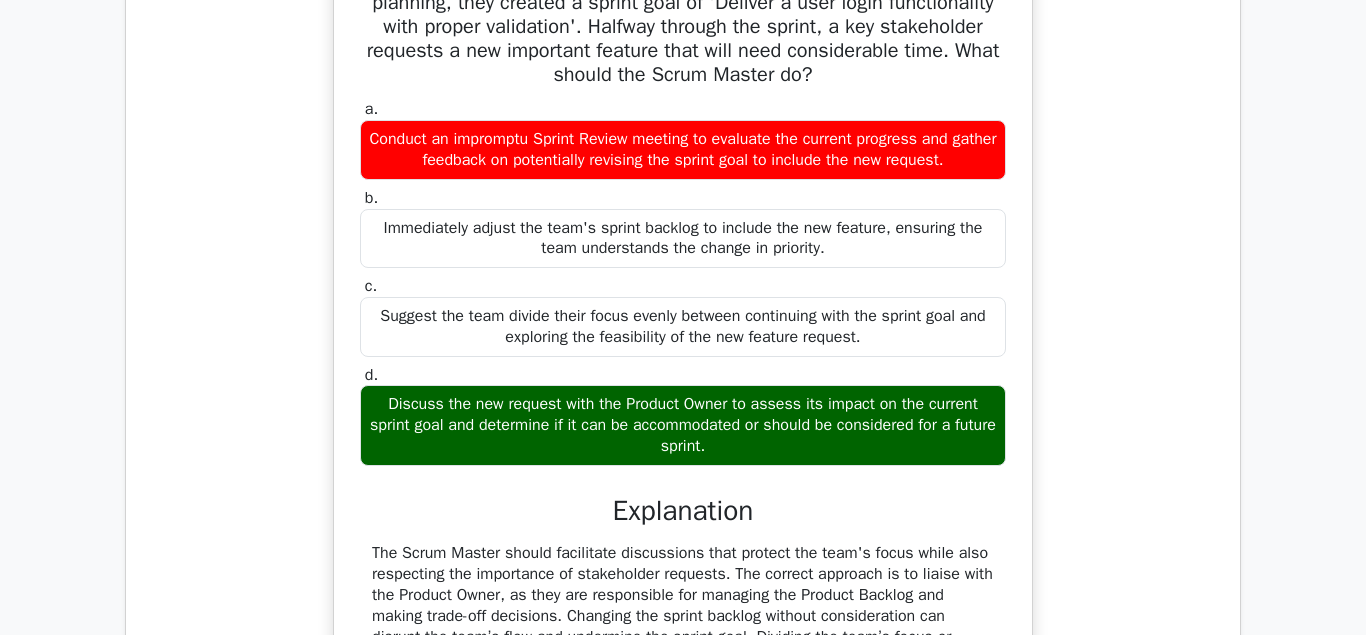 scroll, scrollTop: 2954, scrollLeft: 0, axis: vertical 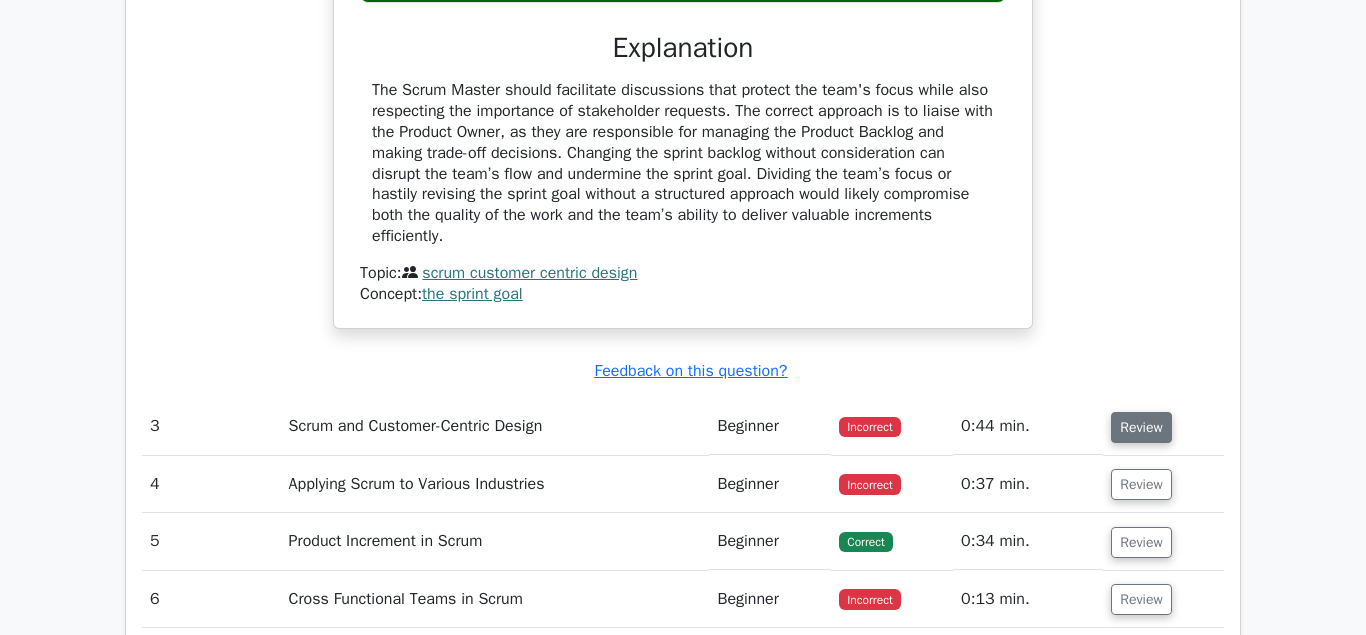 click on "Review" at bounding box center [1141, 427] 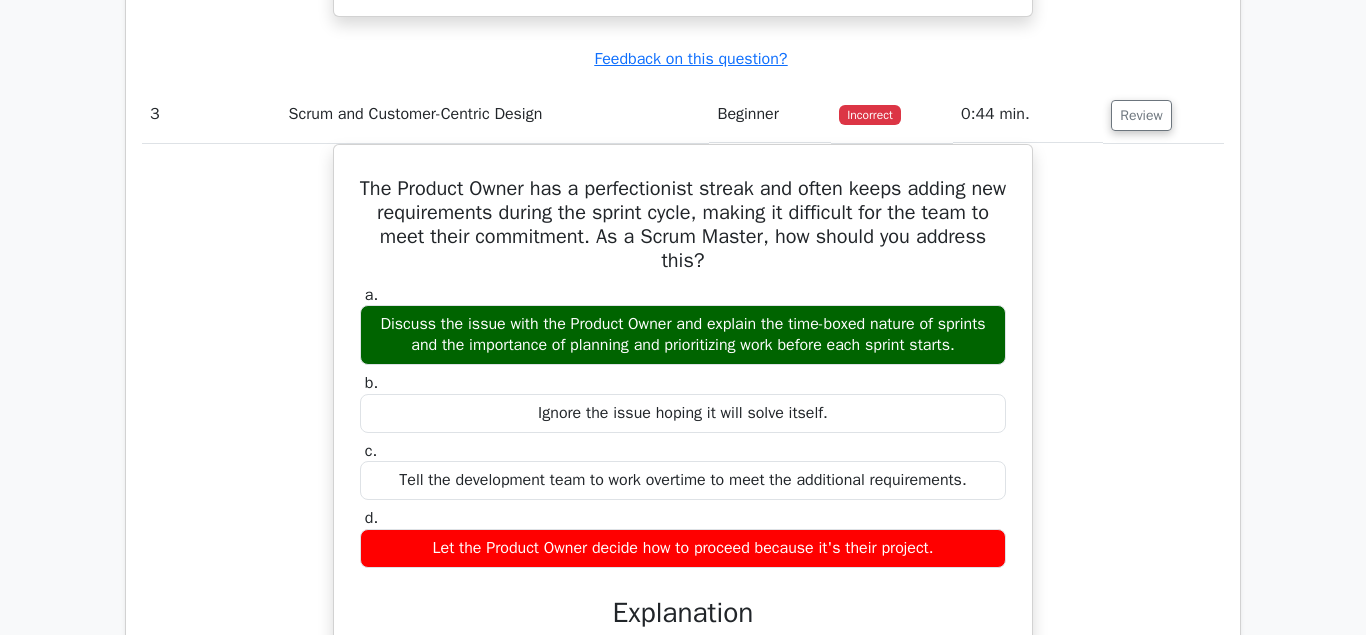 scroll, scrollTop: 3714, scrollLeft: 0, axis: vertical 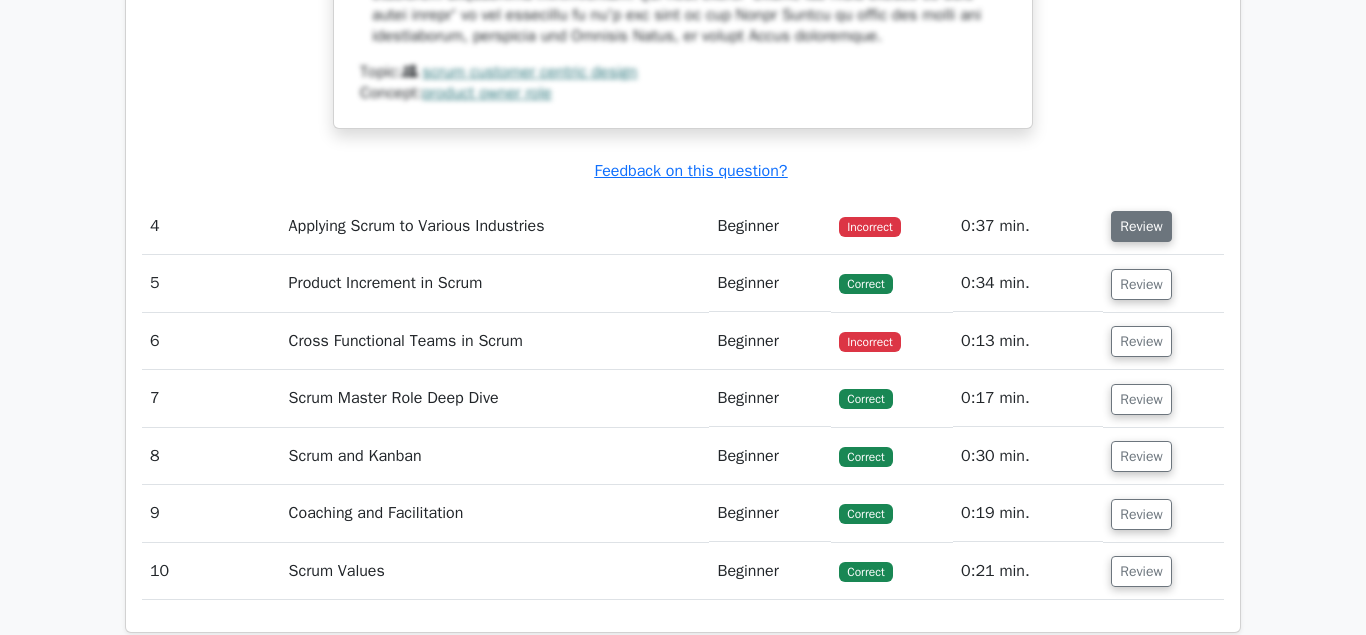 click on "Review" at bounding box center [1141, 226] 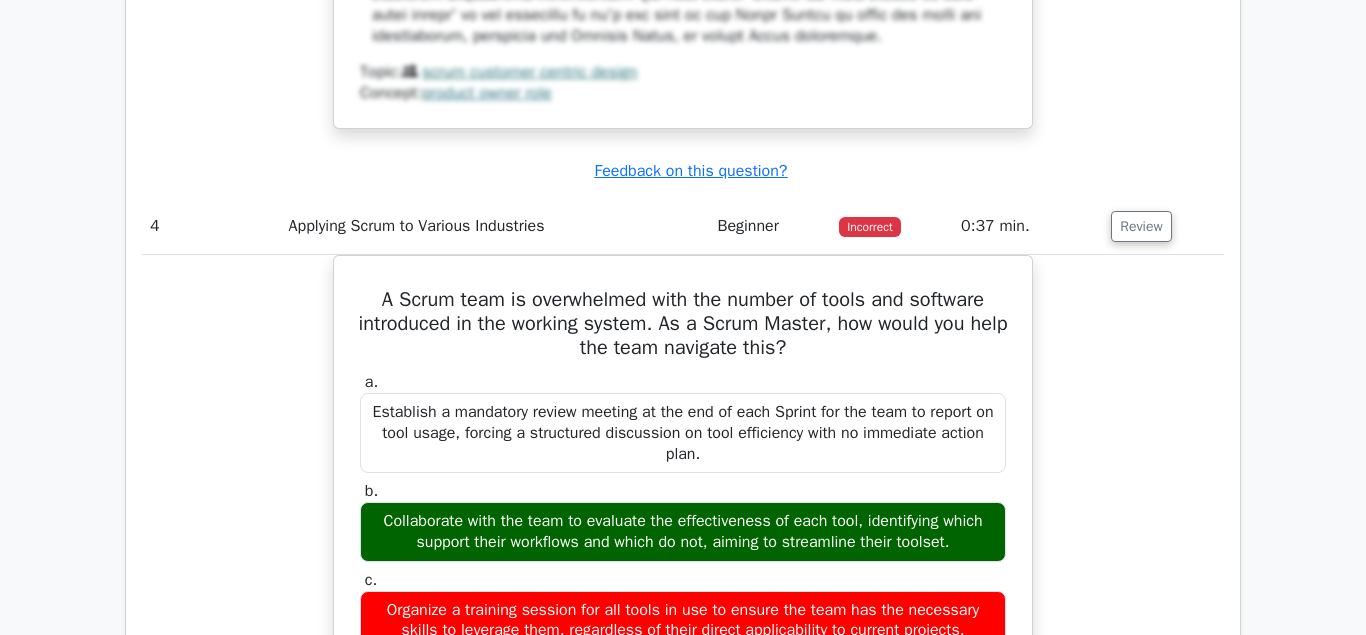 click on "The Product Owner has a perfectionist streak and often keeps adding new requirements during the sprint cycle, making it difficult for the team to meet their commitment. As a Scrum Master, how should you address this?
a.
Discuss the issue with the Product Owner and explain the time-boxed nature of sprints and the importance of planning and prioritizing work before each sprint starts.
b." at bounding box center (683, -307) 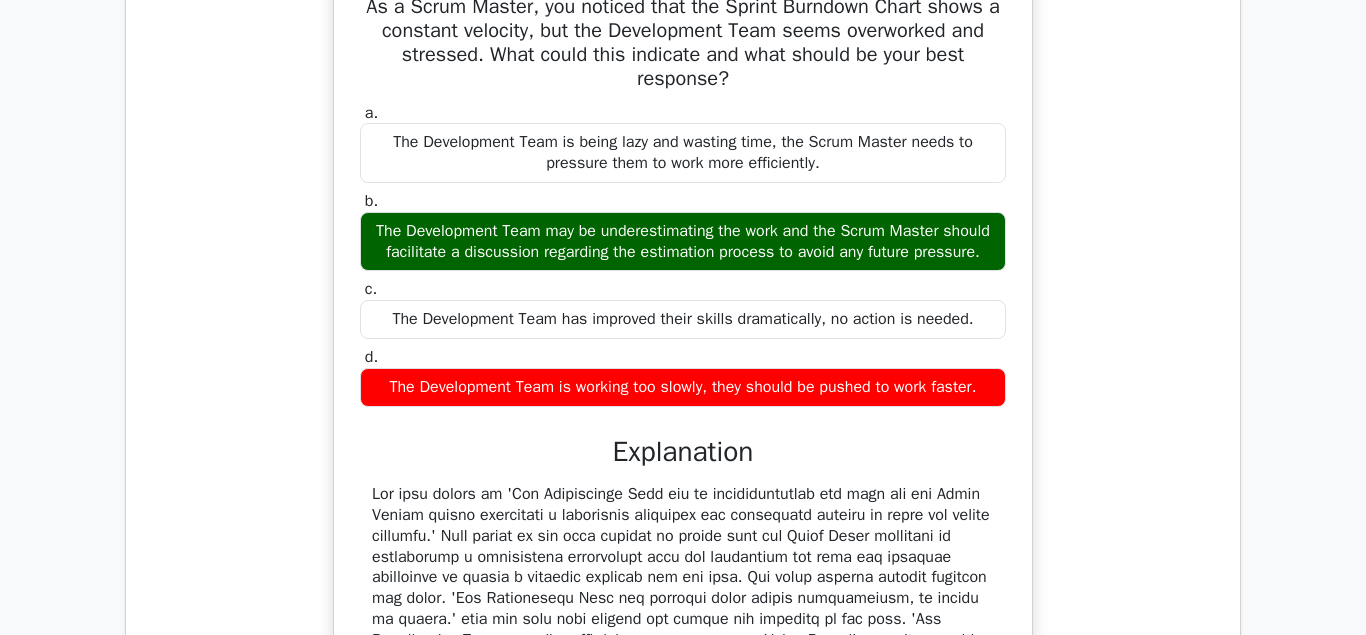 scroll, scrollTop: 4612, scrollLeft: 0, axis: vertical 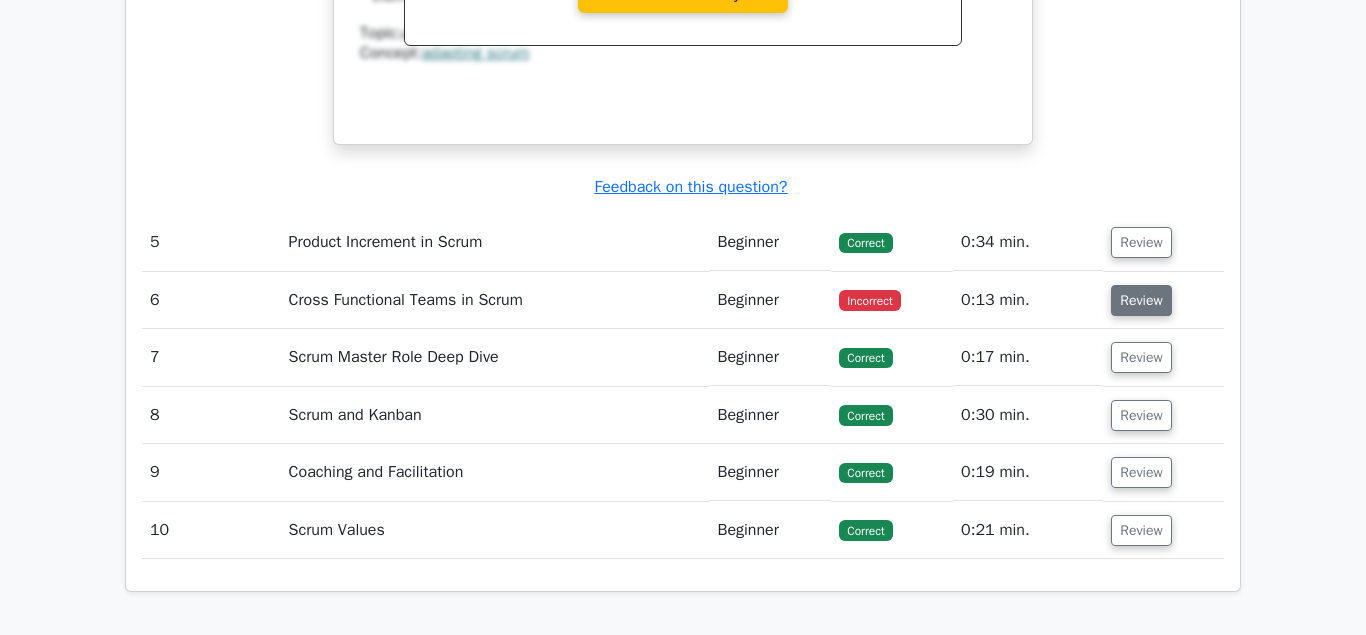 click on "Review" at bounding box center (1141, 300) 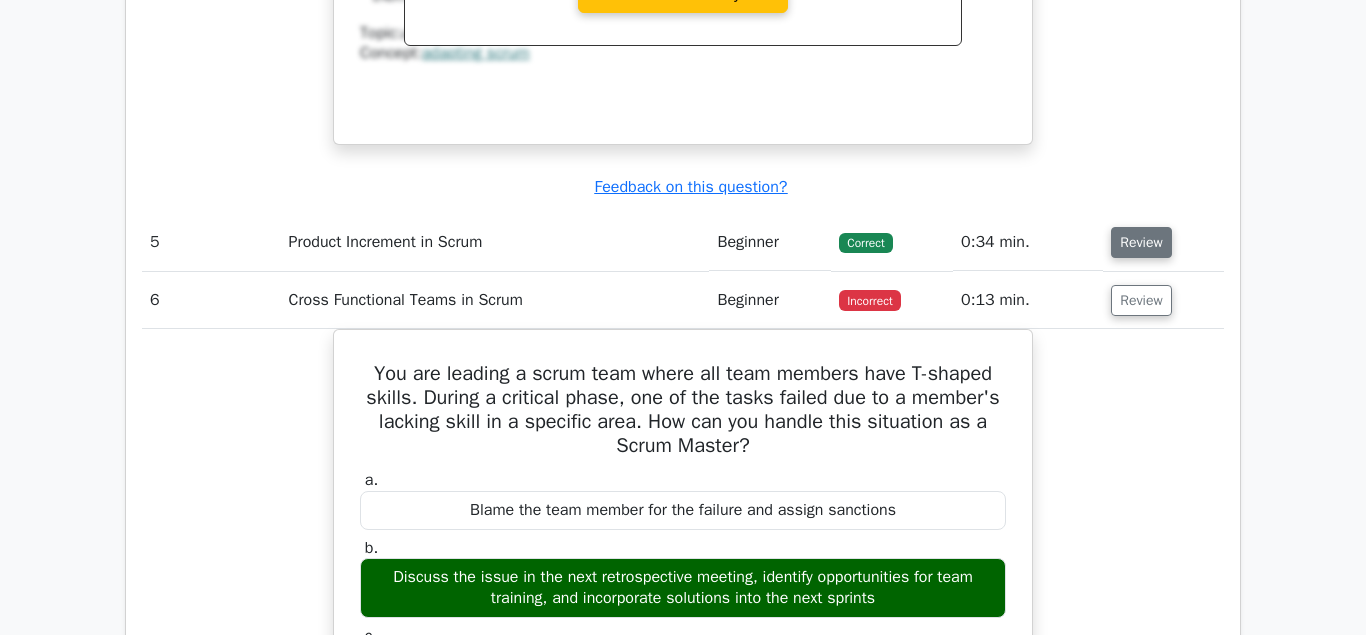 click on "Review" at bounding box center (1141, 242) 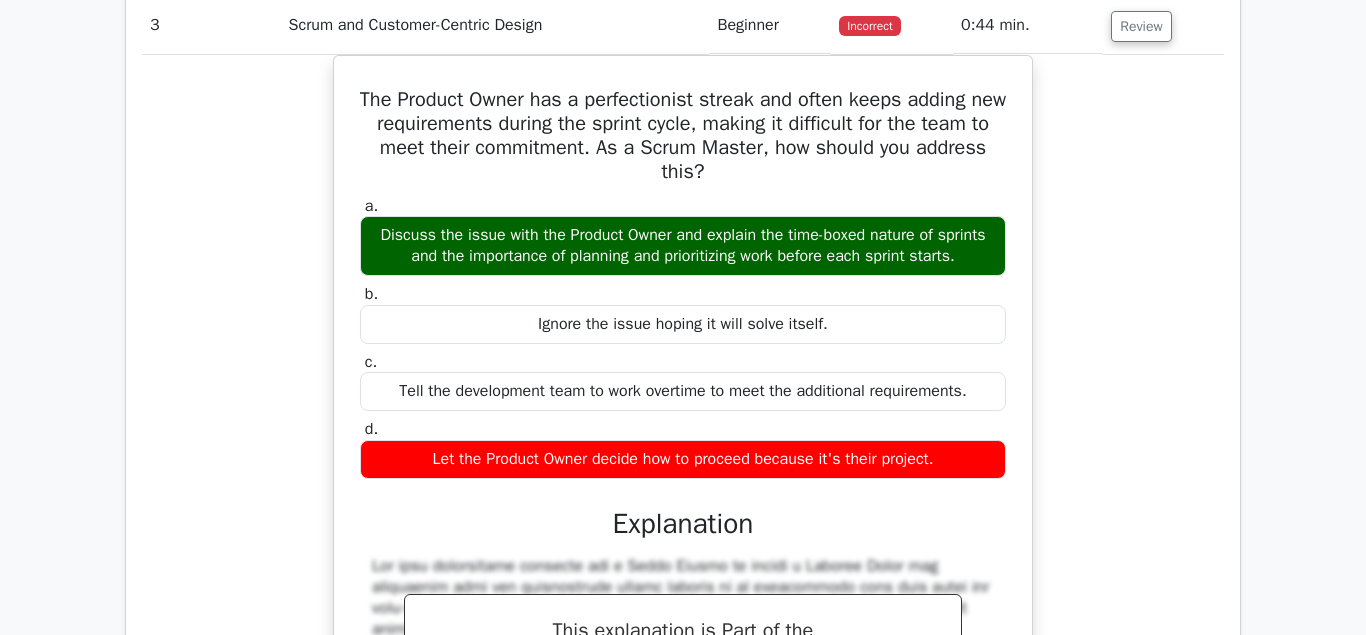 scroll, scrollTop: 5588, scrollLeft: 0, axis: vertical 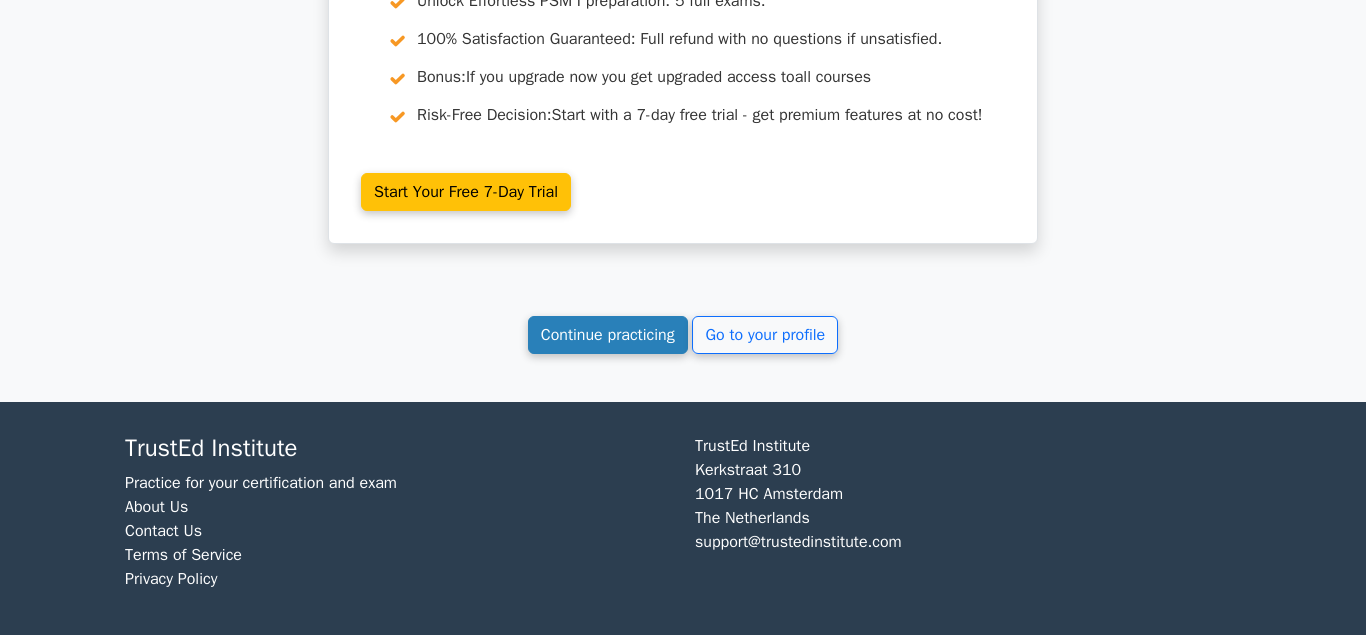 click on "Continue practicing" at bounding box center [608, 335] 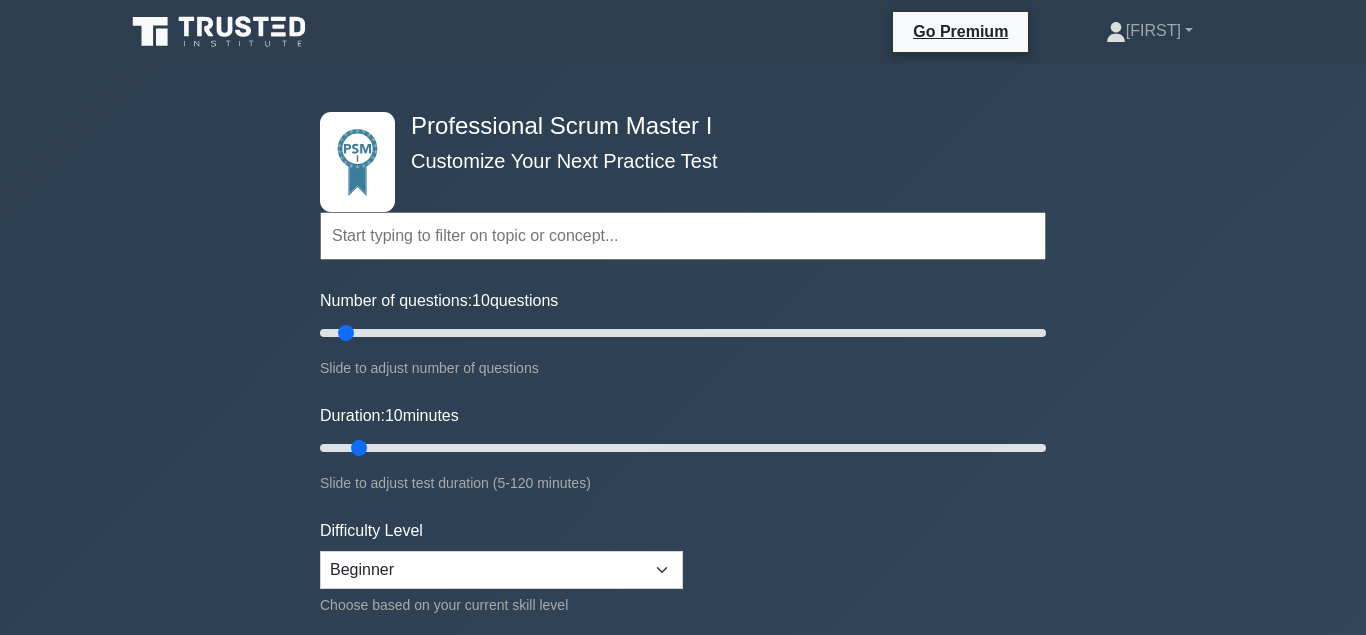scroll, scrollTop: 0, scrollLeft: 0, axis: both 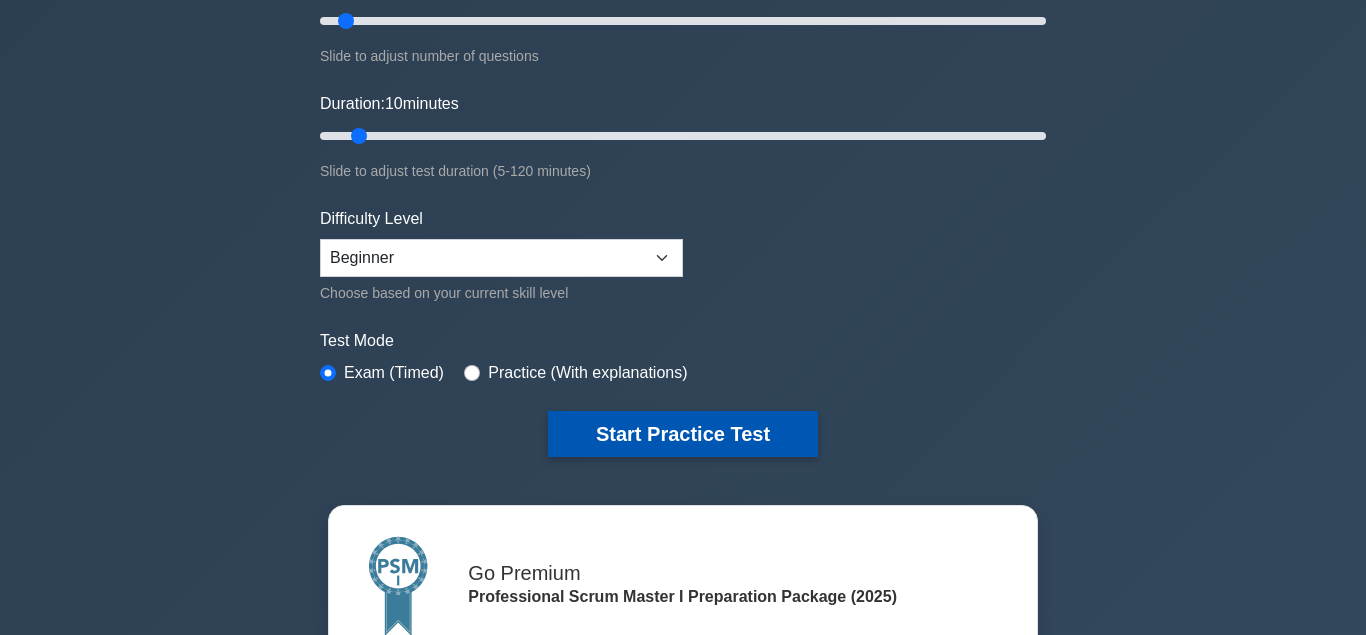 click on "Start Practice Test" at bounding box center (683, 434) 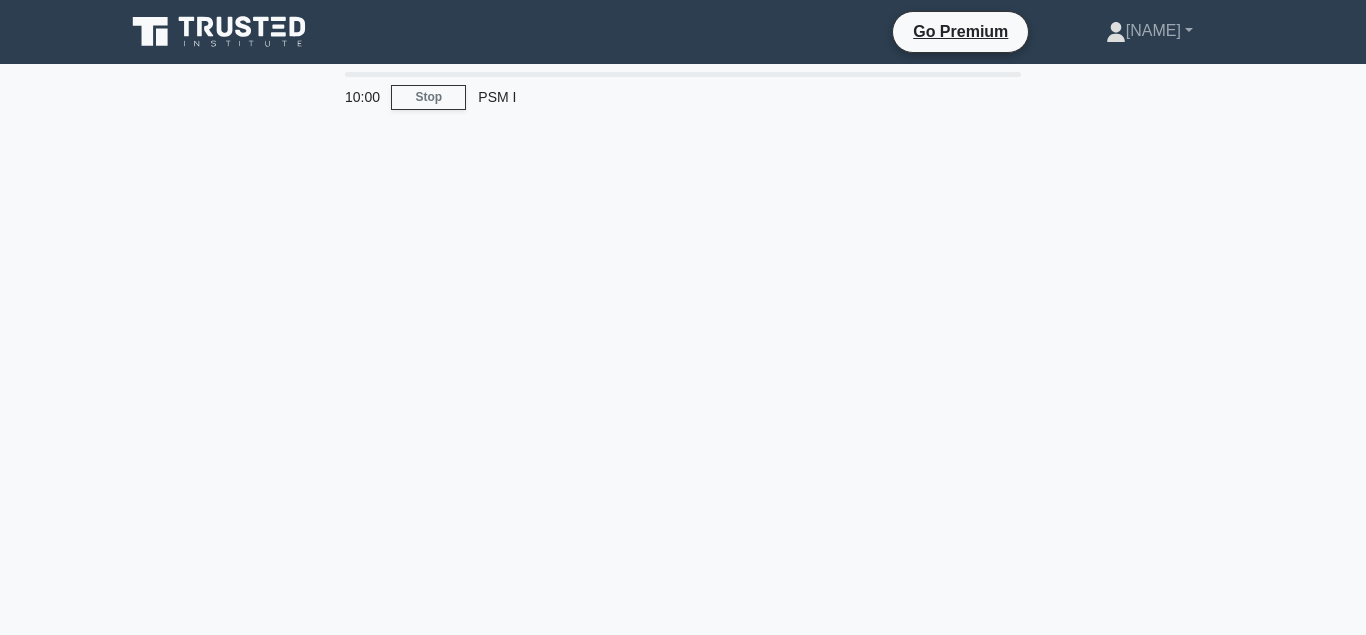 scroll, scrollTop: 0, scrollLeft: 0, axis: both 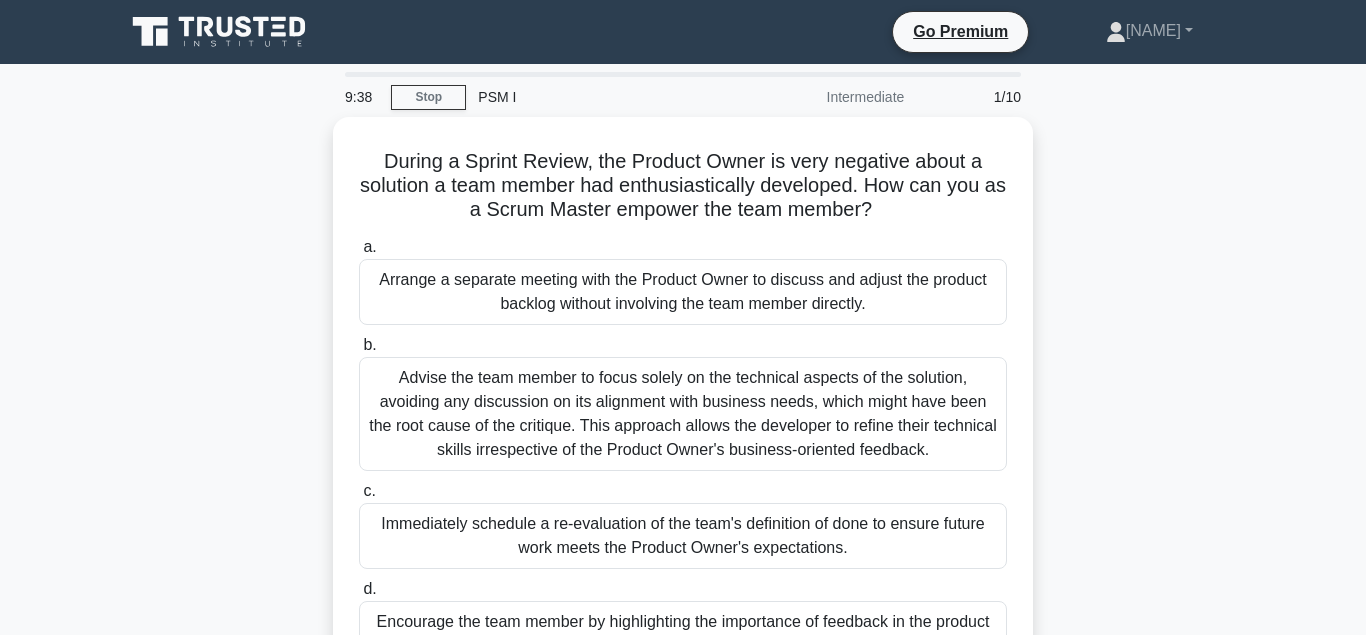 drag, startPoint x: 1357, startPoint y: 283, endPoint x: 1365, endPoint y: 353, distance: 70.45566 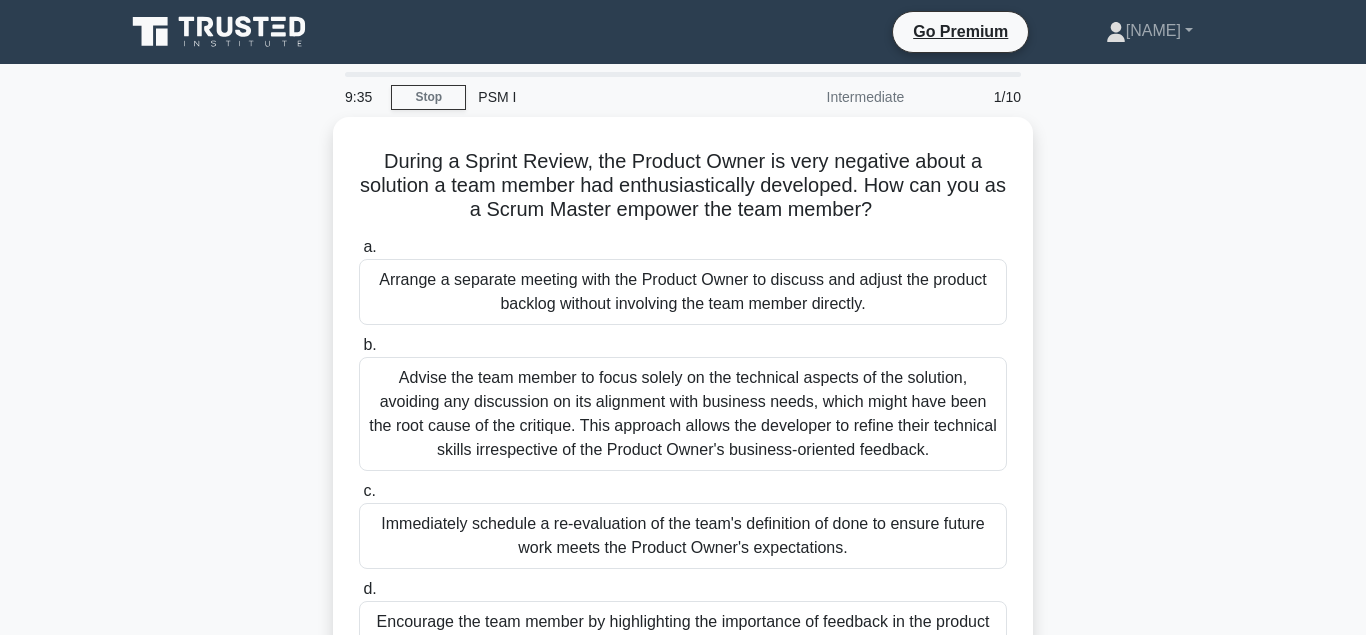 click on "9:35
Stop
PSM I
Intermediate
1/10
During a Sprint Review, the Product Owner is very negative about a solution a team member had enthusiastically developed. How can you as a Scrum Master empower the team member?
.spinner_0XTQ{transform-origin:center;animation:spinner_y6GP .75s linear infinite}@keyframes spinner_y6GP{100%{transform:rotate(360deg)}}
a.
b. c." at bounding box center (683, 572) 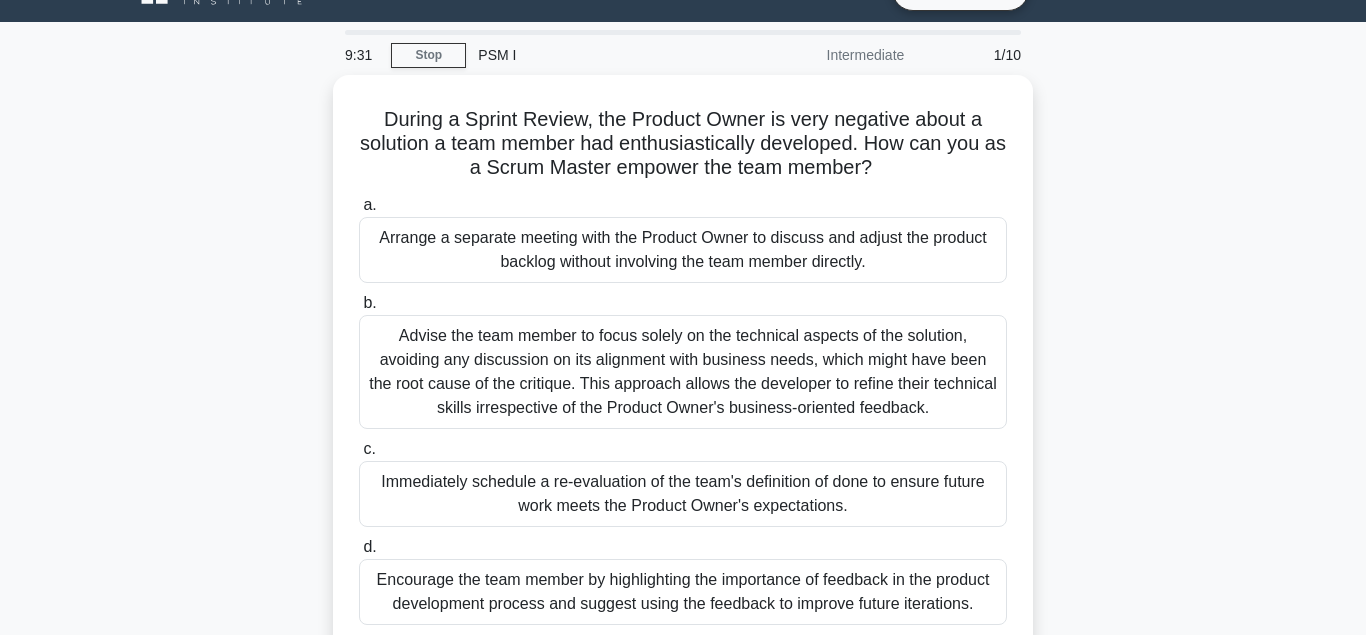 scroll, scrollTop: 35, scrollLeft: 0, axis: vertical 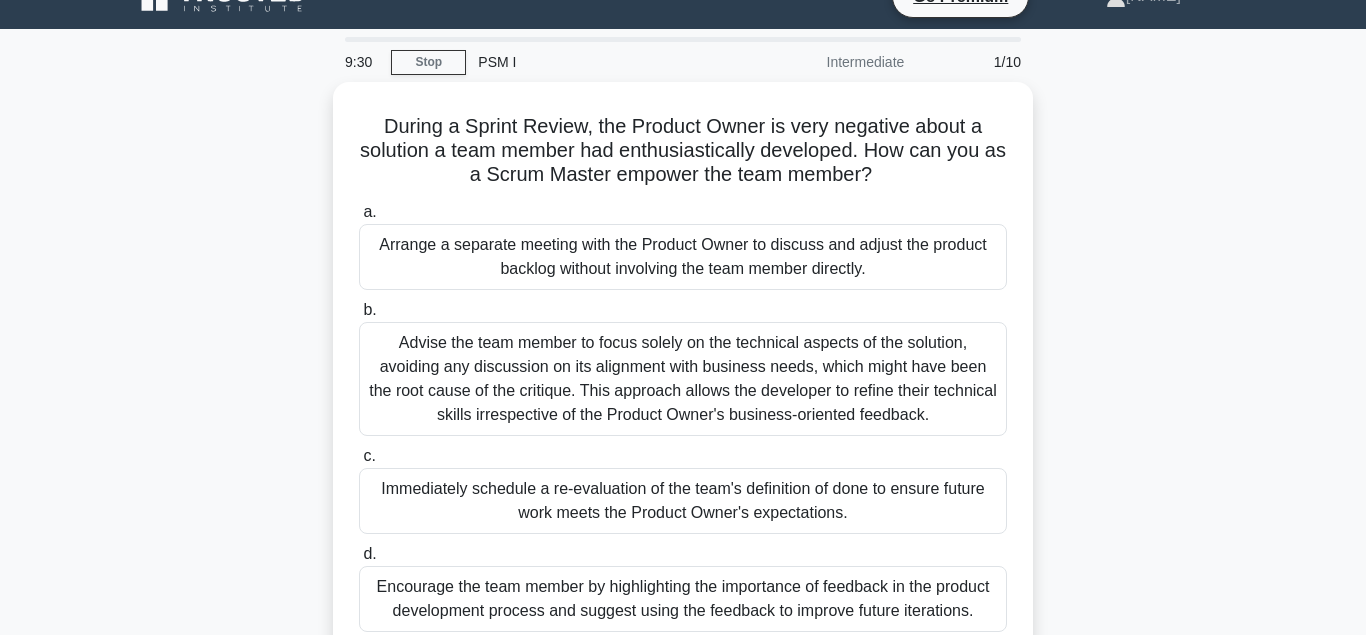 click on "9:30
Stop
PSM I
Intermediate
1/10
During a Sprint Review, the Product Owner is very negative about a solution a team member had enthusiastically developed. How can you as a Scrum Master empower the team member?
.spinner_0XTQ{transform-origin:center;animation:spinner_y6GP .75s linear infinite}@keyframes spinner_y6GP{100%{transform:rotate(360deg)}}
a.
b. c." at bounding box center [683, 537] 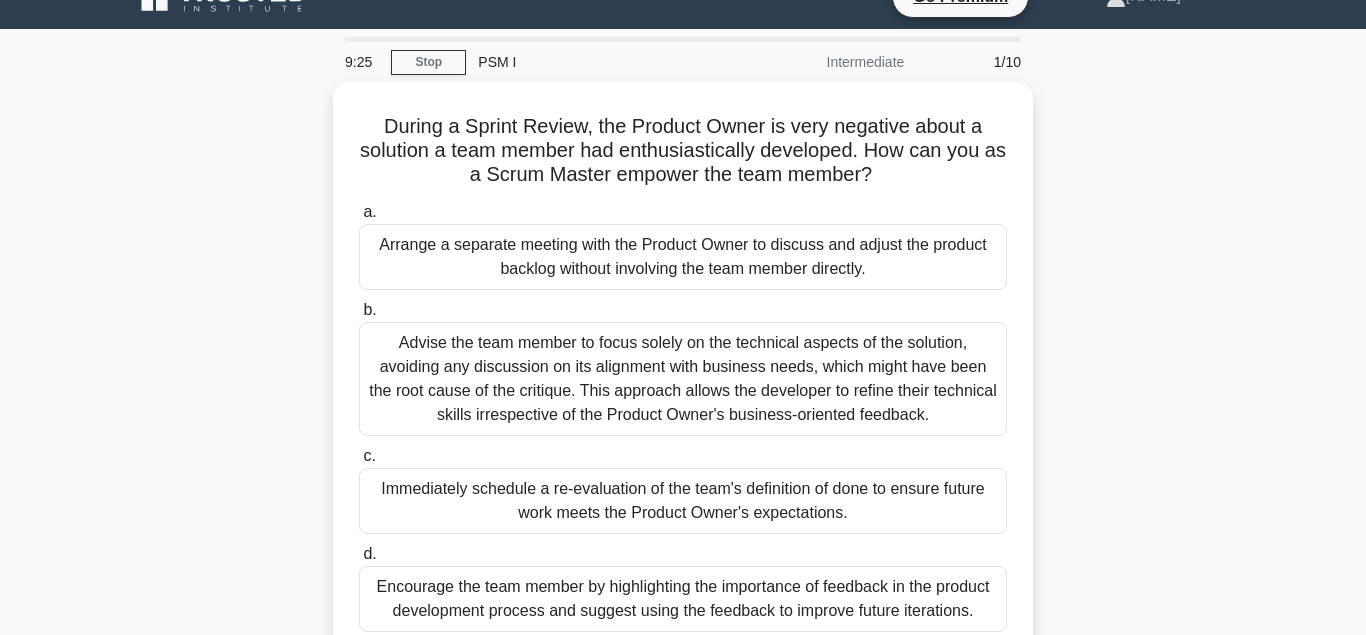 click on "9:25
Stop
PSM I
Intermediate
1/10
During a Sprint Review, the Product Owner is very negative about a solution a team member had enthusiastically developed. How can you as a Scrum Master empower the team member?
.spinner_0XTQ{transform-origin:center;animation:spinner_y6GP .75s linear infinite}@keyframes spinner_y6GP{100%{transform:rotate(360deg)}}
a.
b. c." at bounding box center (683, 537) 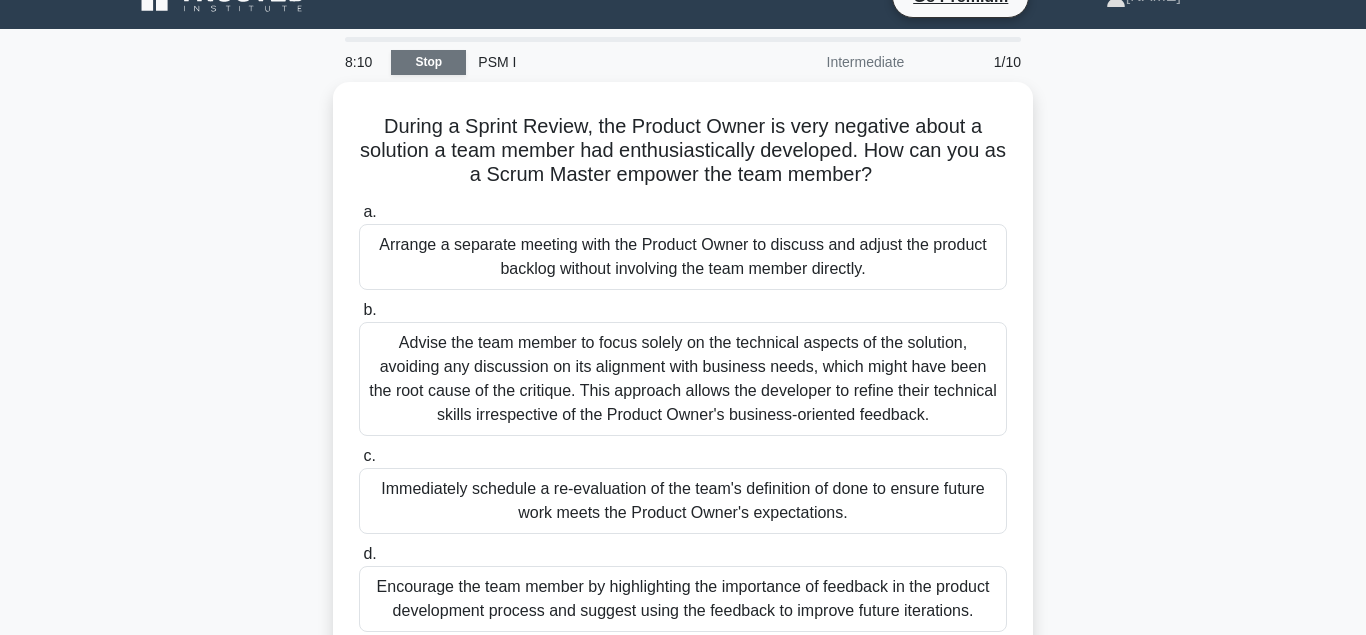 click on "Stop" at bounding box center (428, 62) 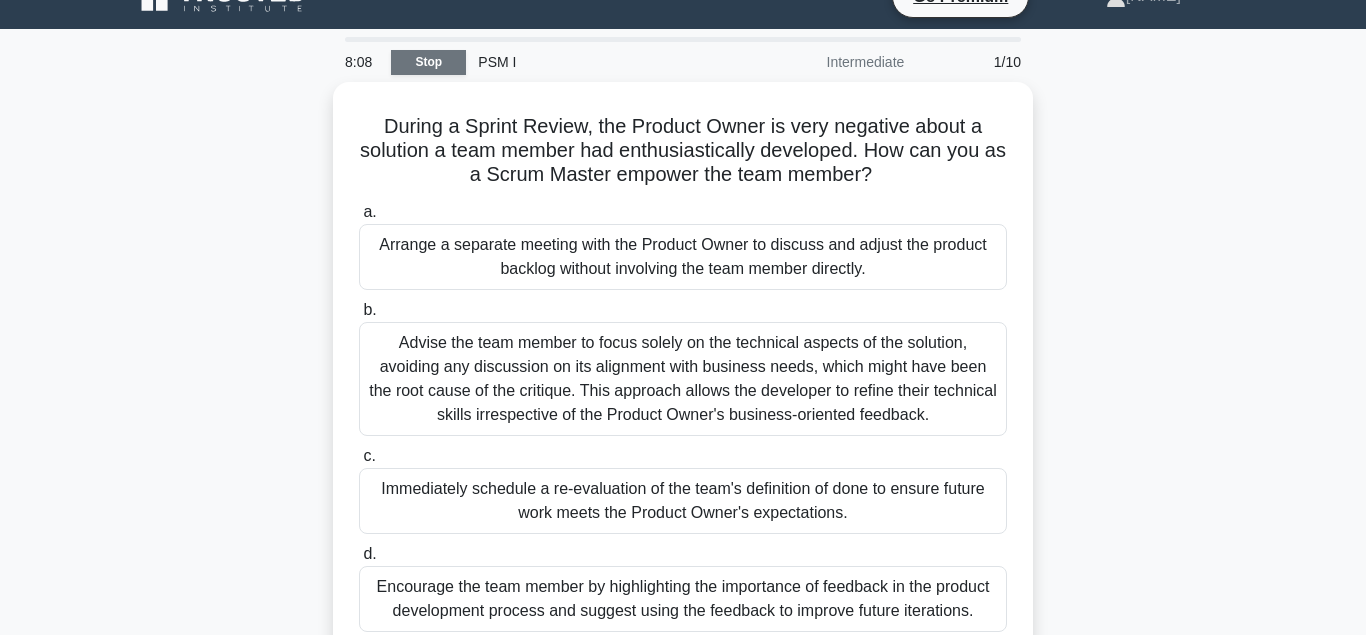 click on "Stop" at bounding box center (428, 62) 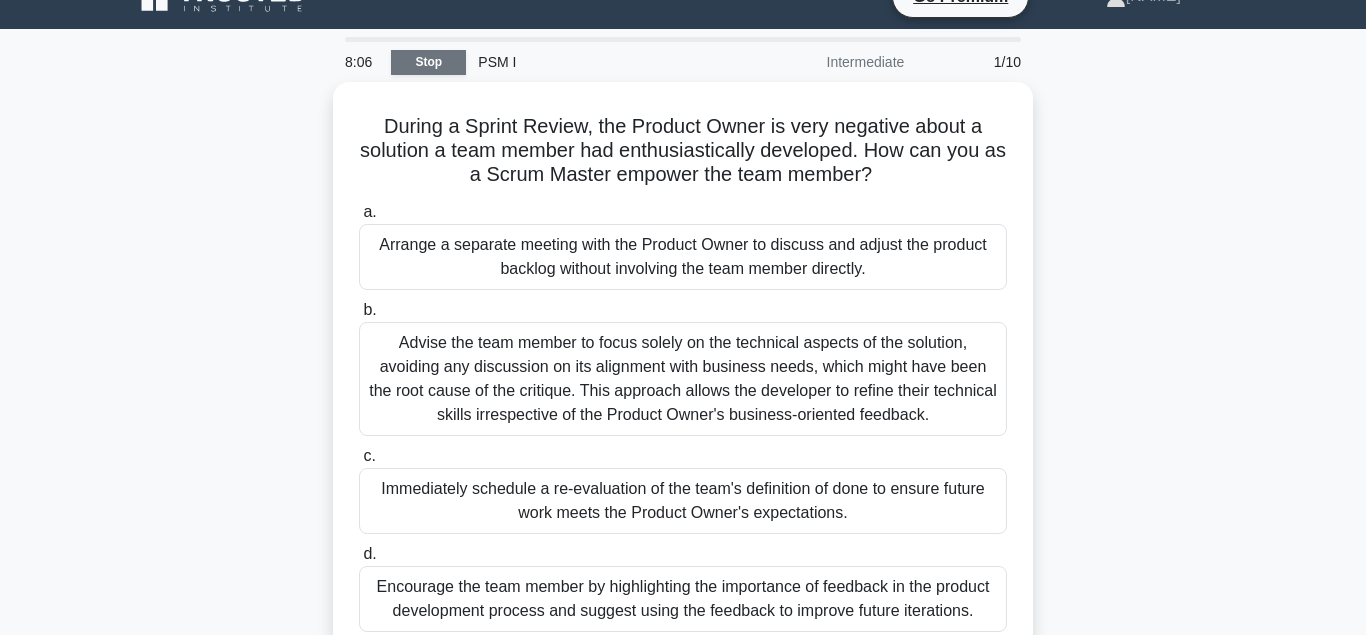 click on "Stop" at bounding box center (428, 62) 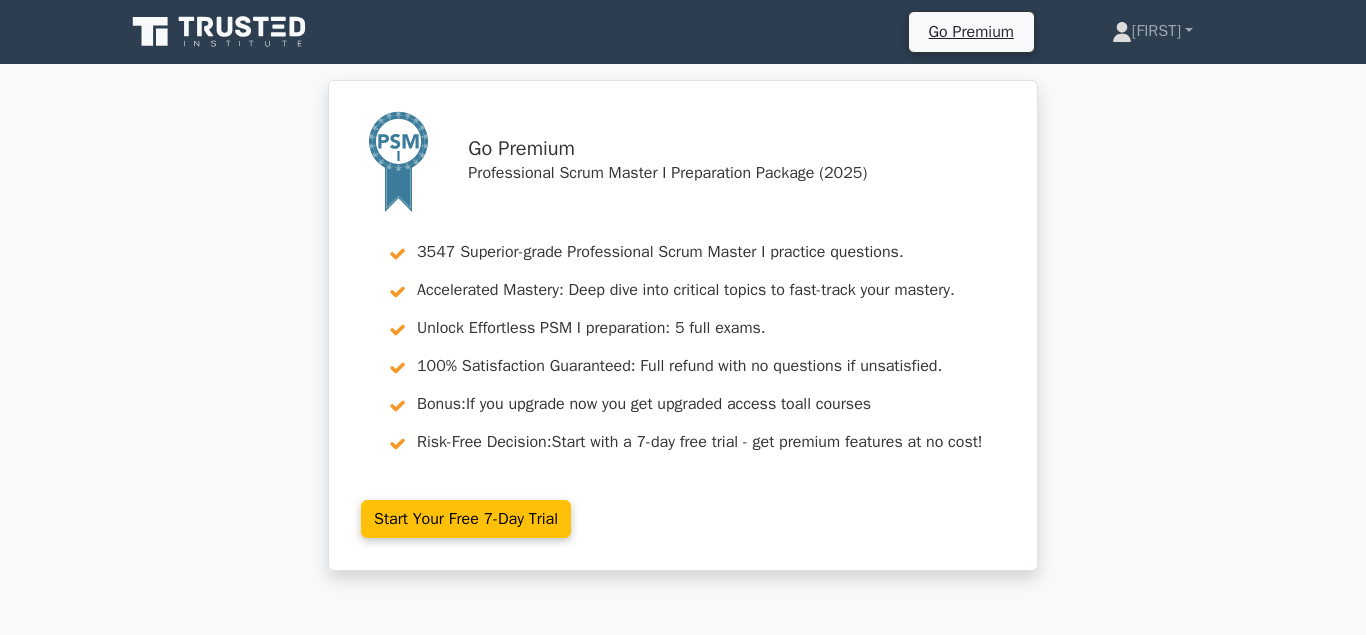 scroll, scrollTop: 0, scrollLeft: 0, axis: both 